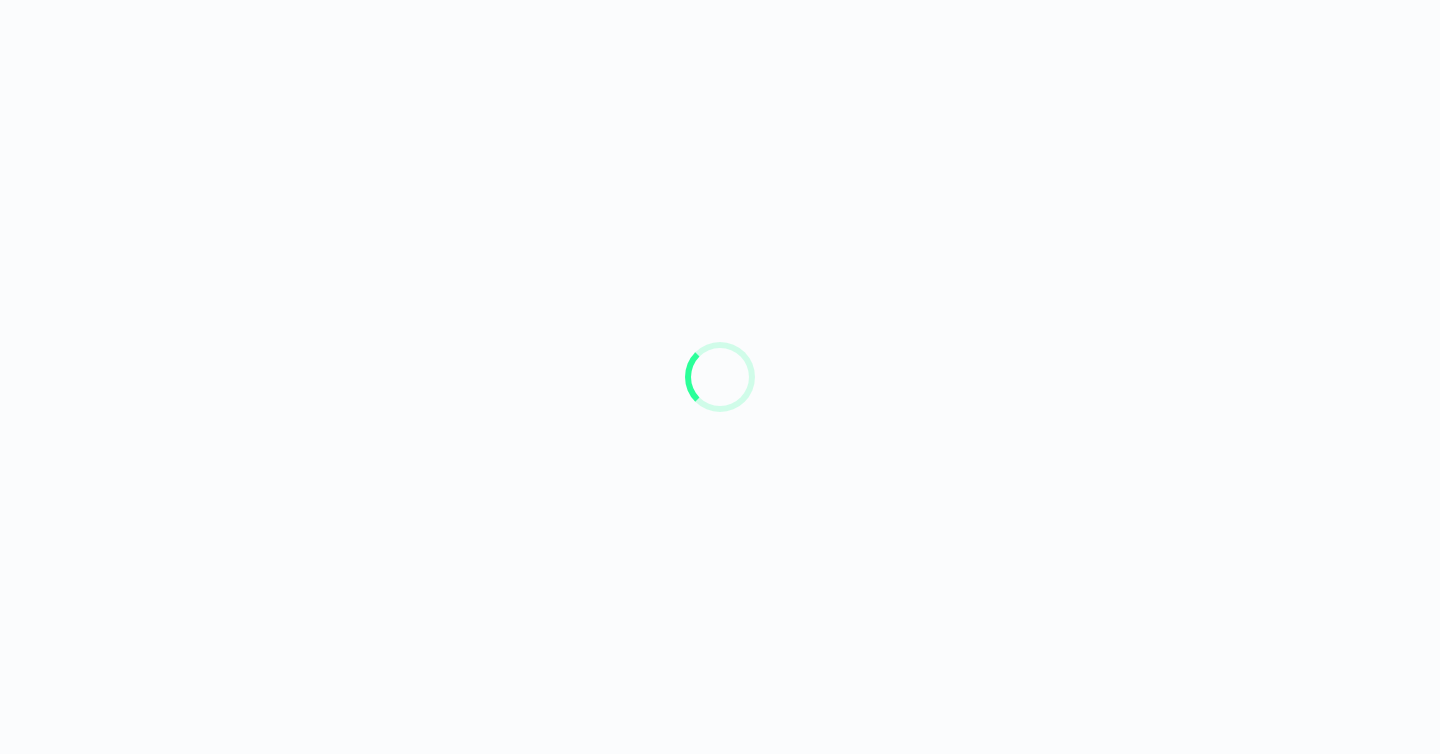 scroll, scrollTop: 0, scrollLeft: 0, axis: both 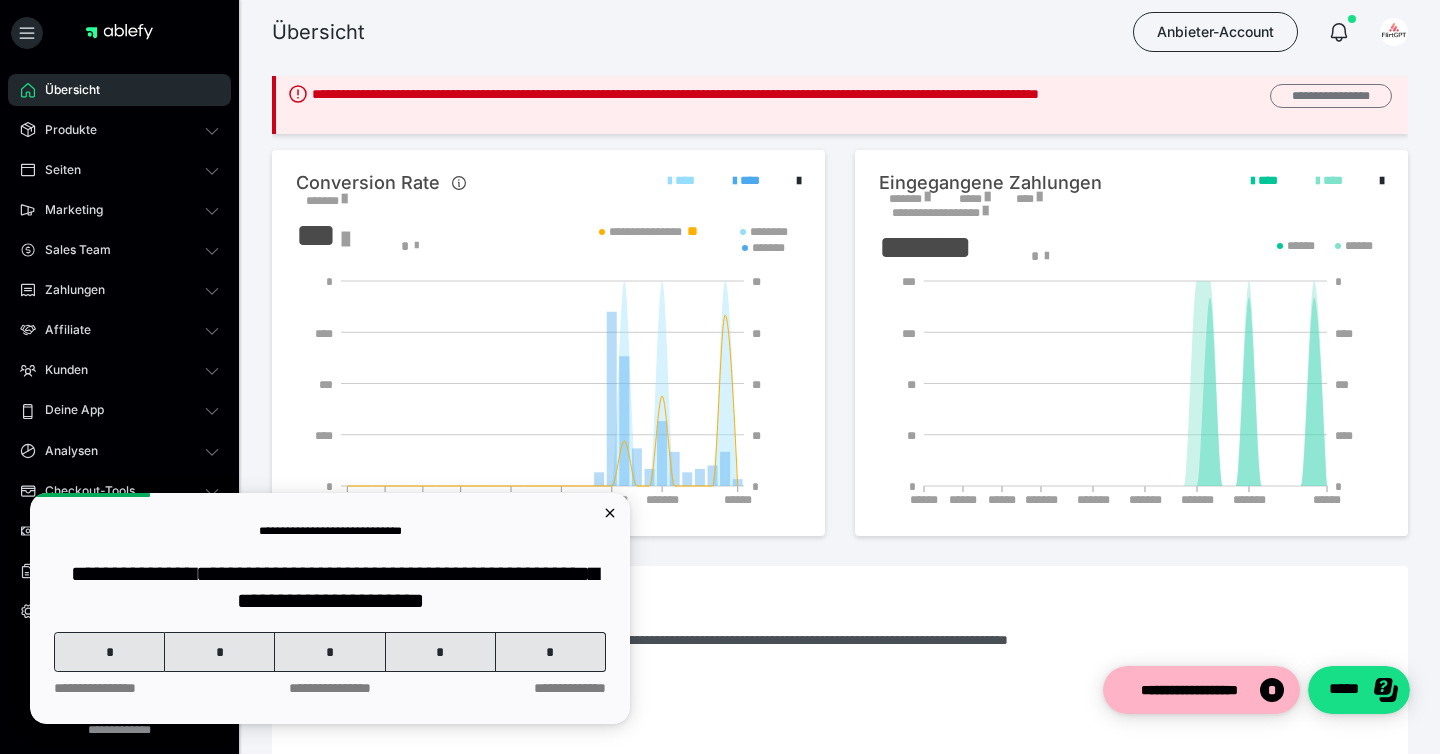 click on "**********" at bounding box center [1331, 96] 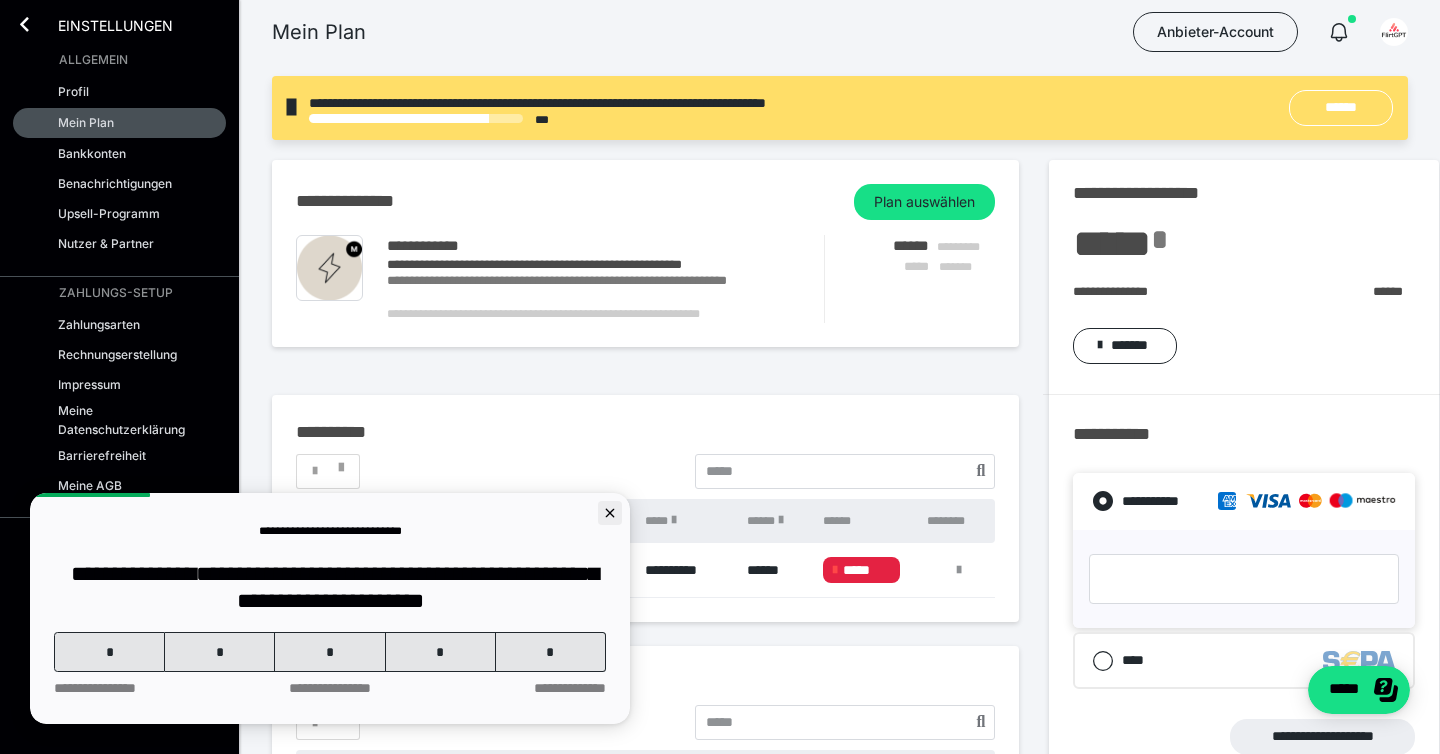 click 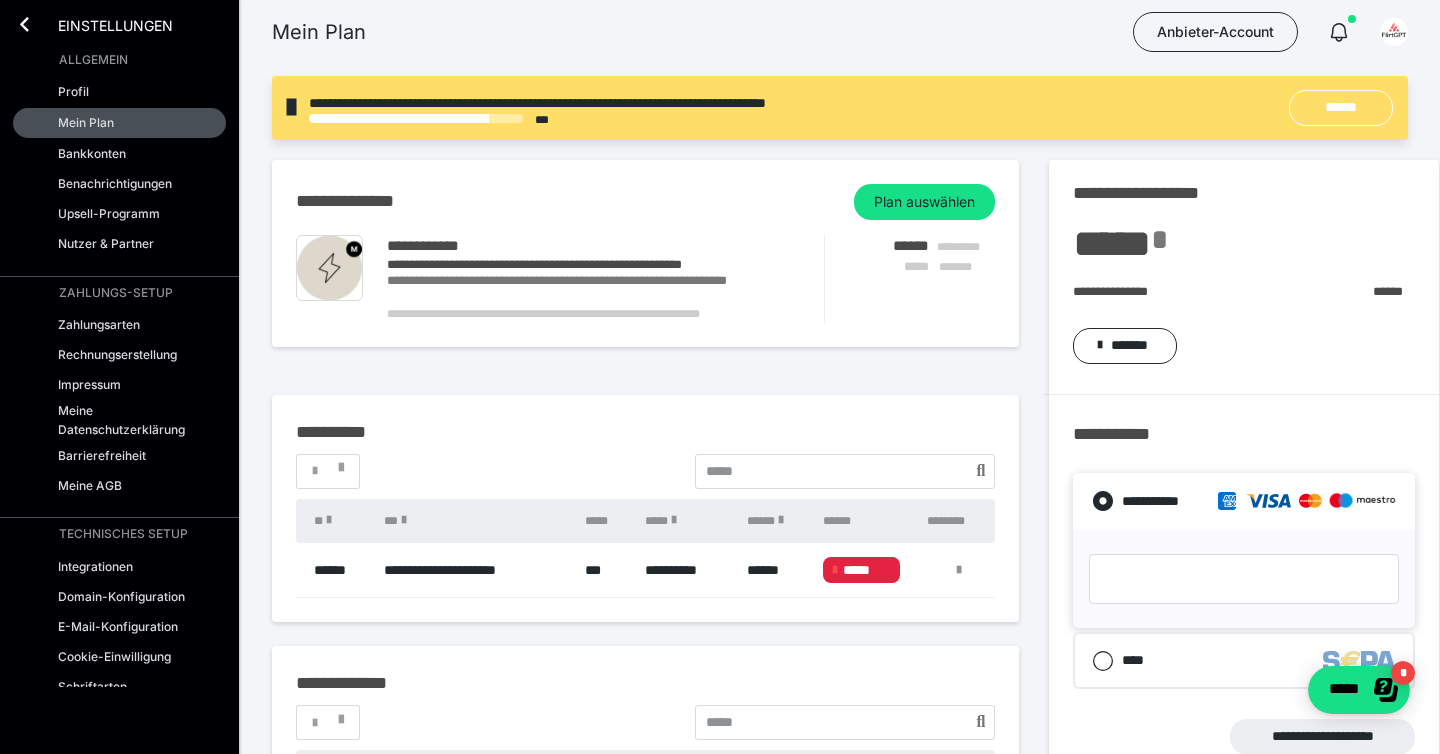 scroll, scrollTop: 0, scrollLeft: 0, axis: both 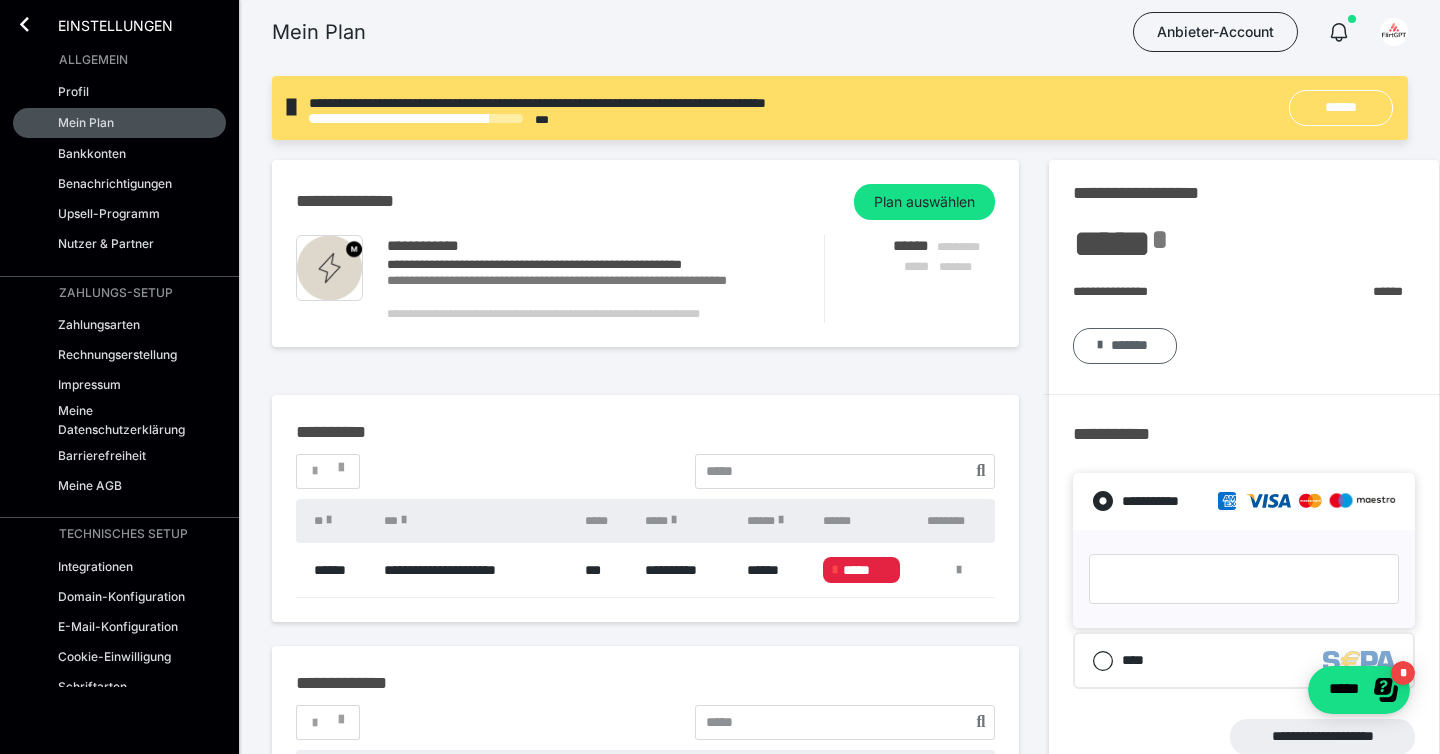 click on "*******" at bounding box center [1125, 346] 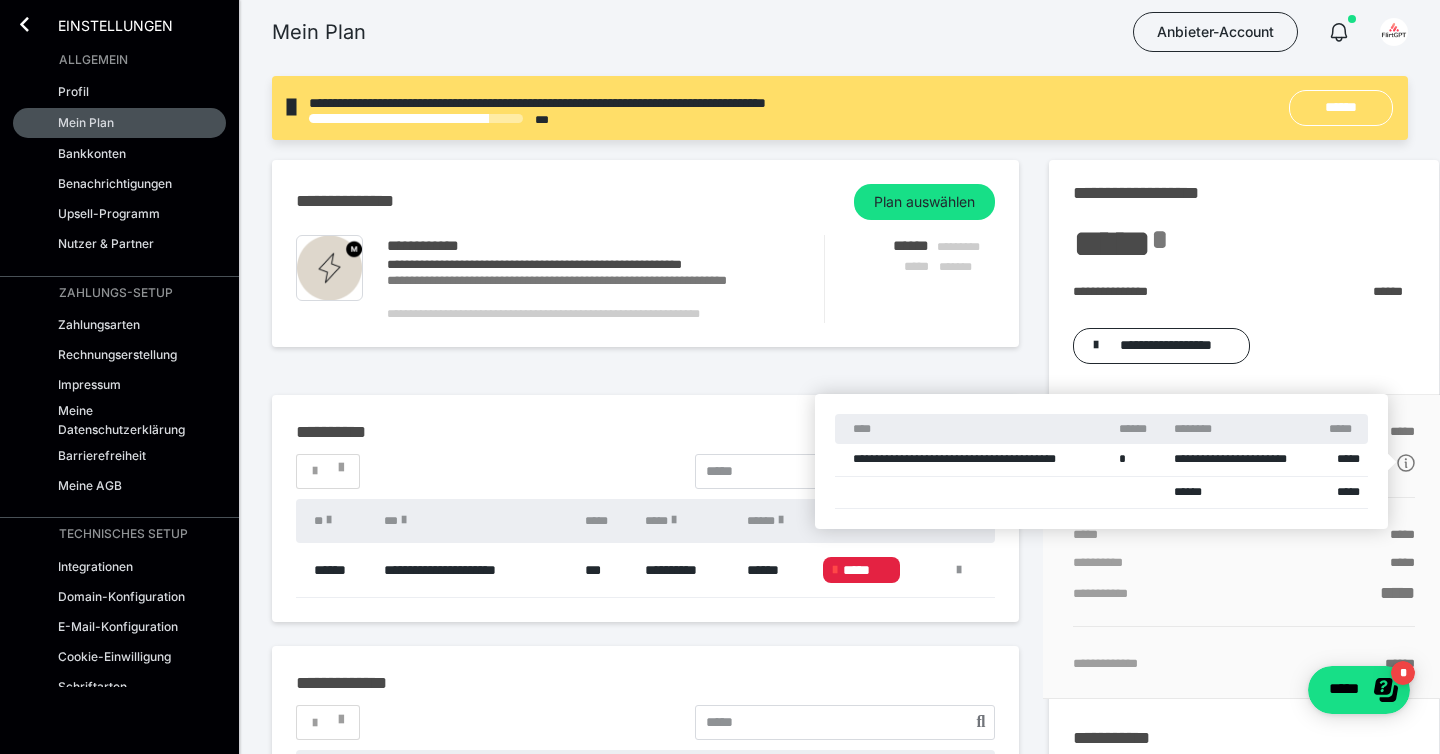 click 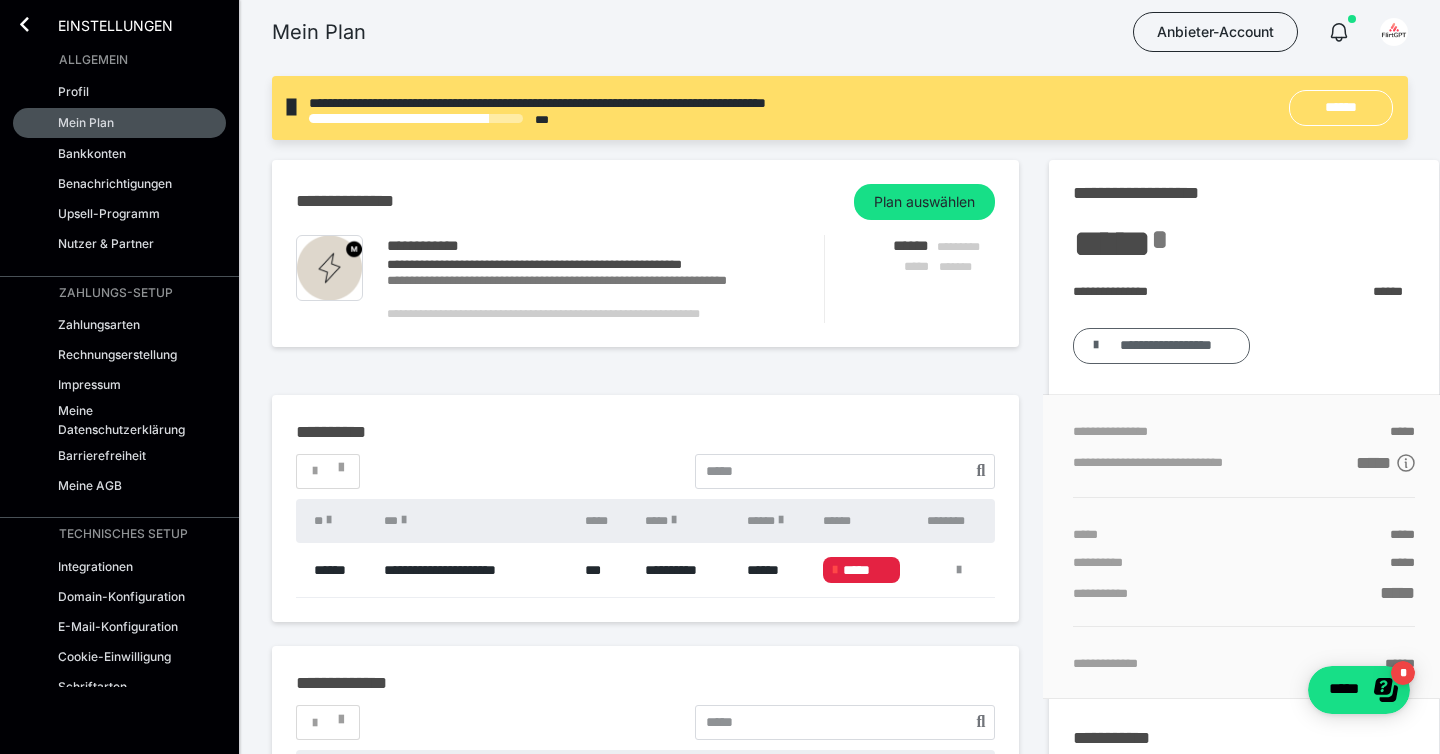 click on "**********" at bounding box center (1166, 346) 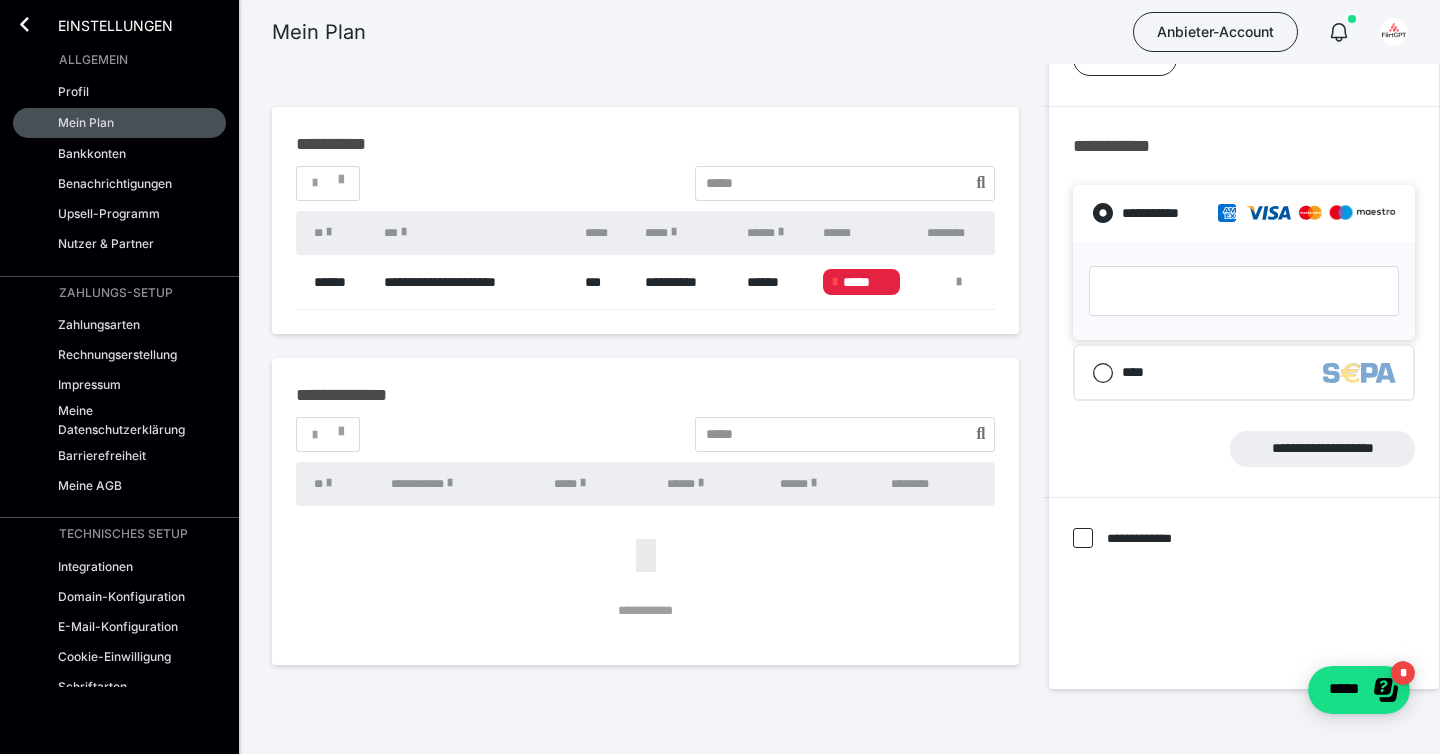 scroll, scrollTop: 323, scrollLeft: 0, axis: vertical 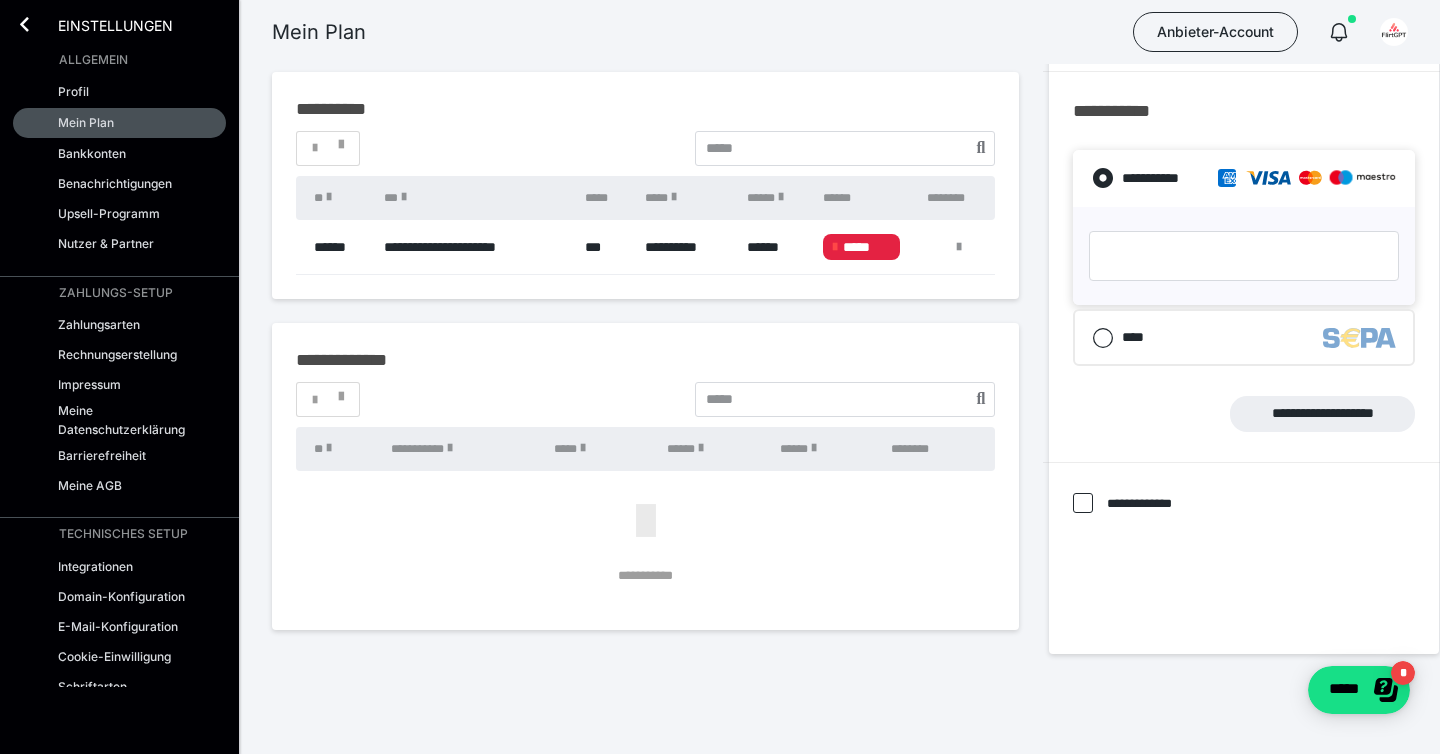 click at bounding box center (1244, 256) 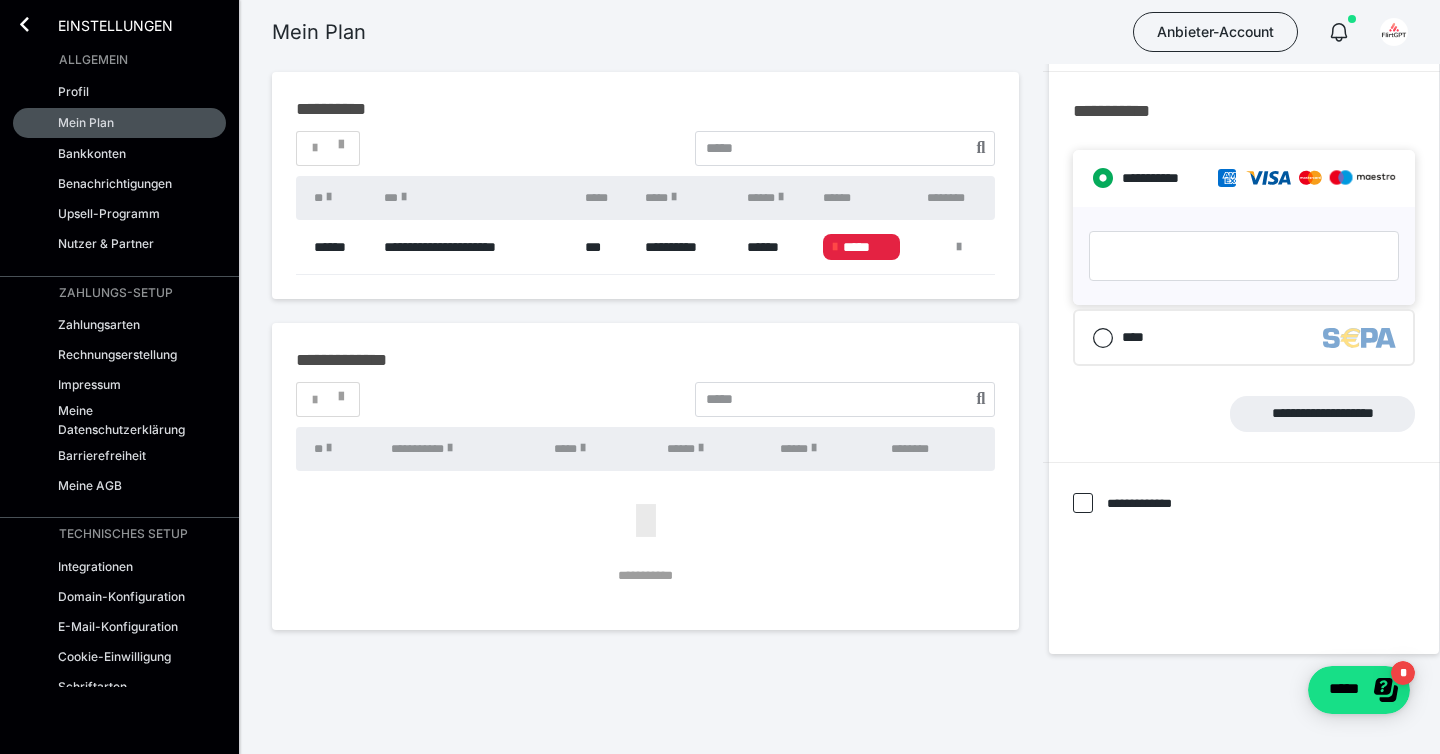 click on "**********" at bounding box center (1092, 178) 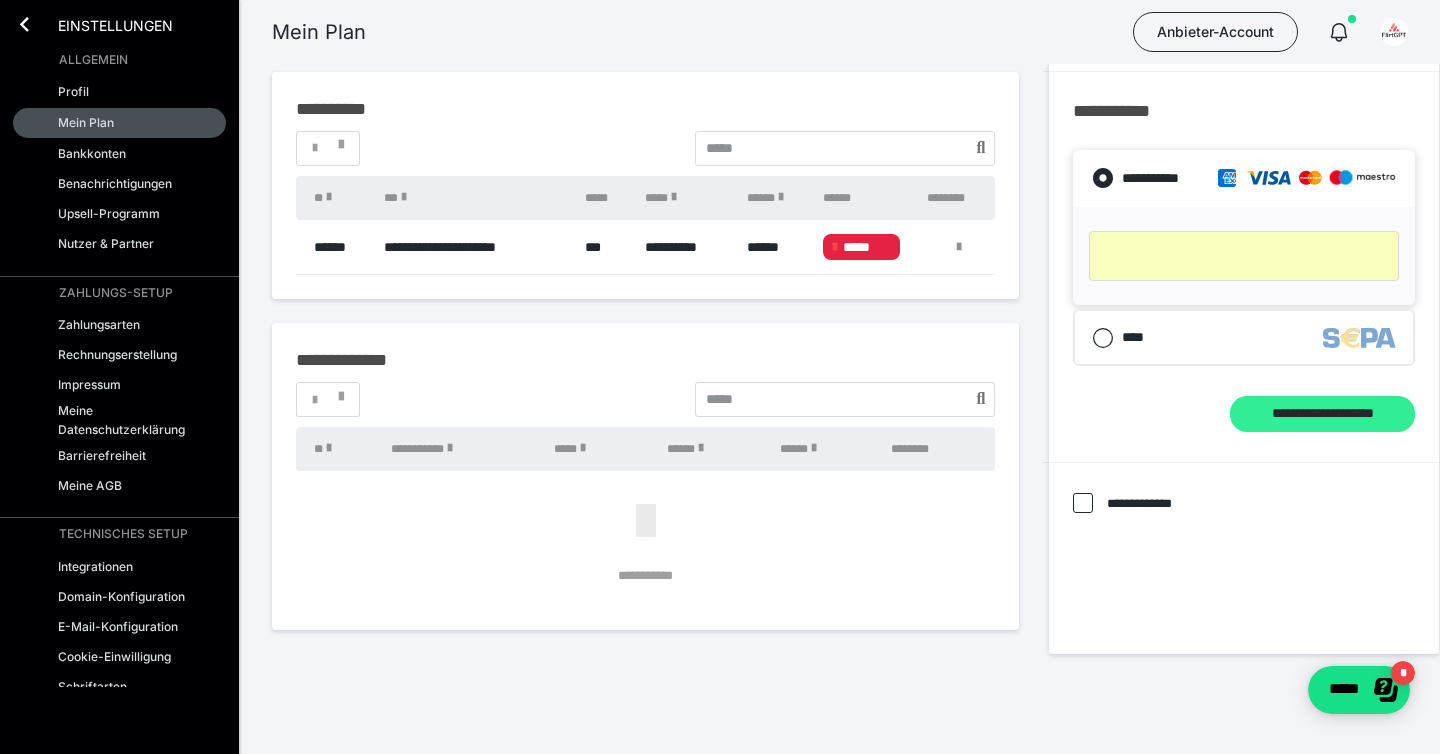 click on "**********" at bounding box center (1322, 414) 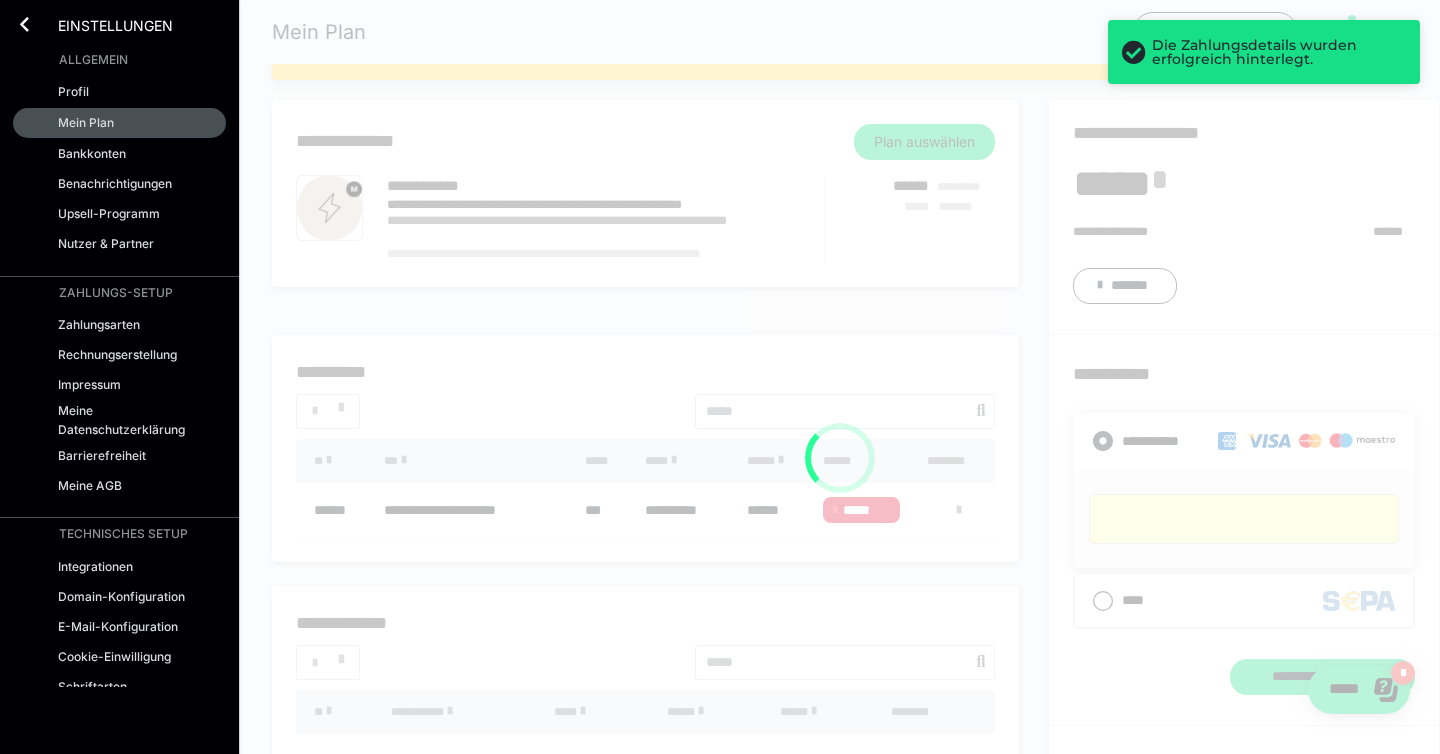 scroll, scrollTop: 0, scrollLeft: 0, axis: both 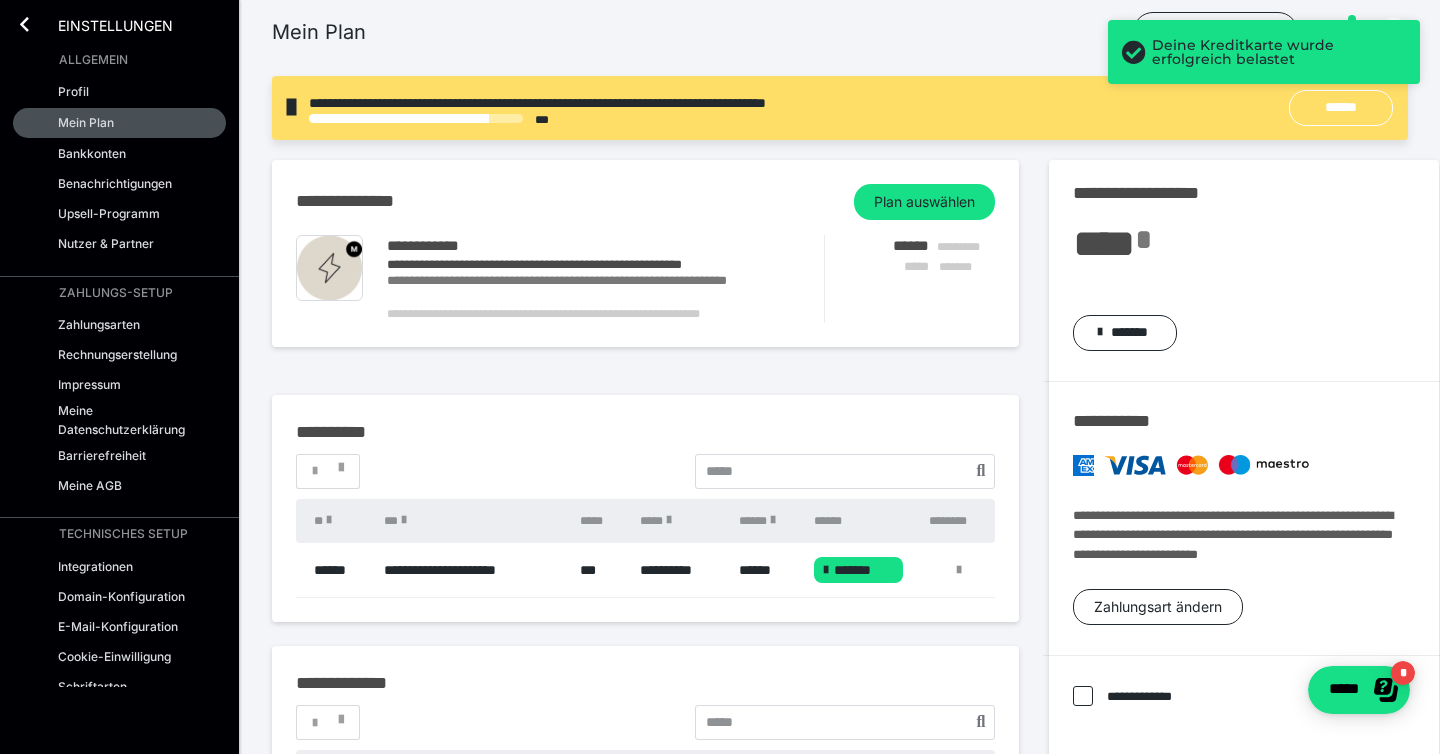 click on "**********" at bounding box center (593, 288) 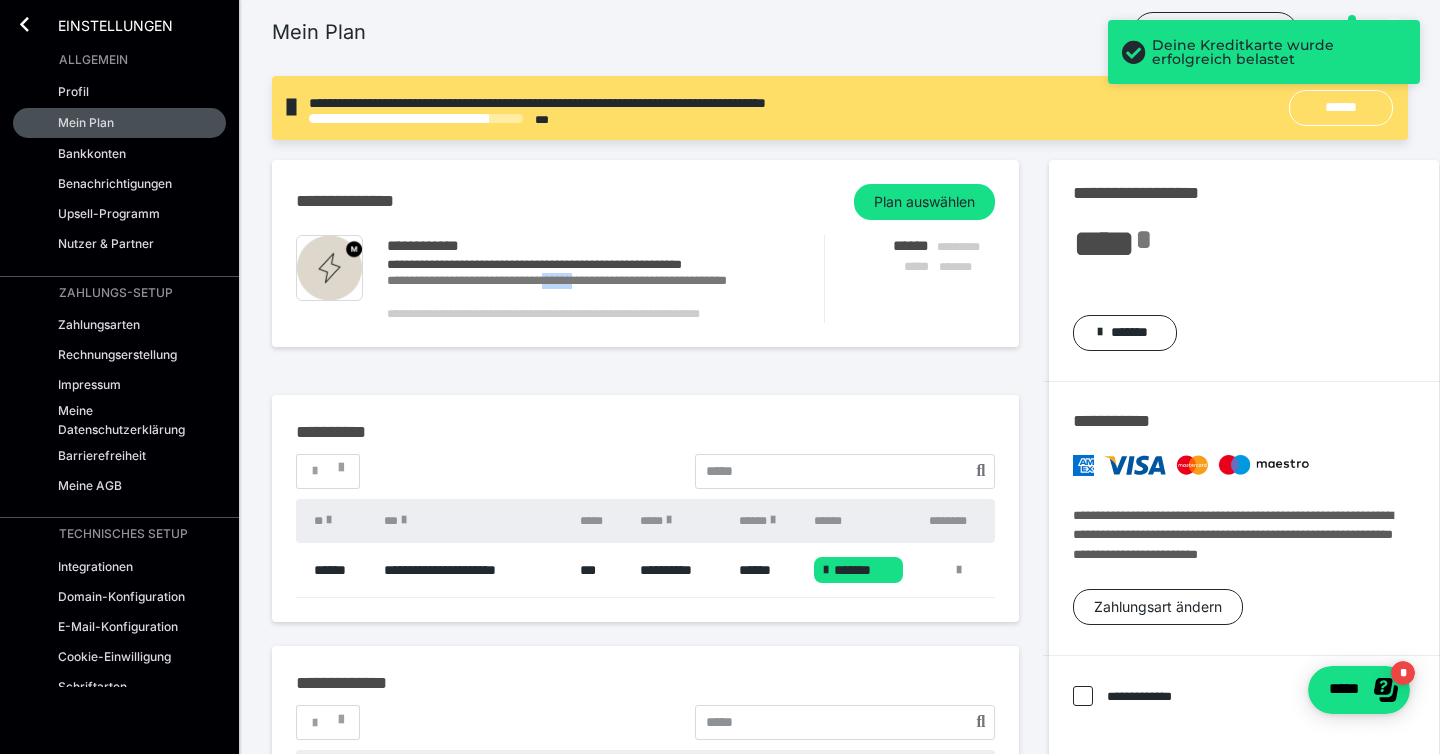 click on "**********" at bounding box center [593, 288] 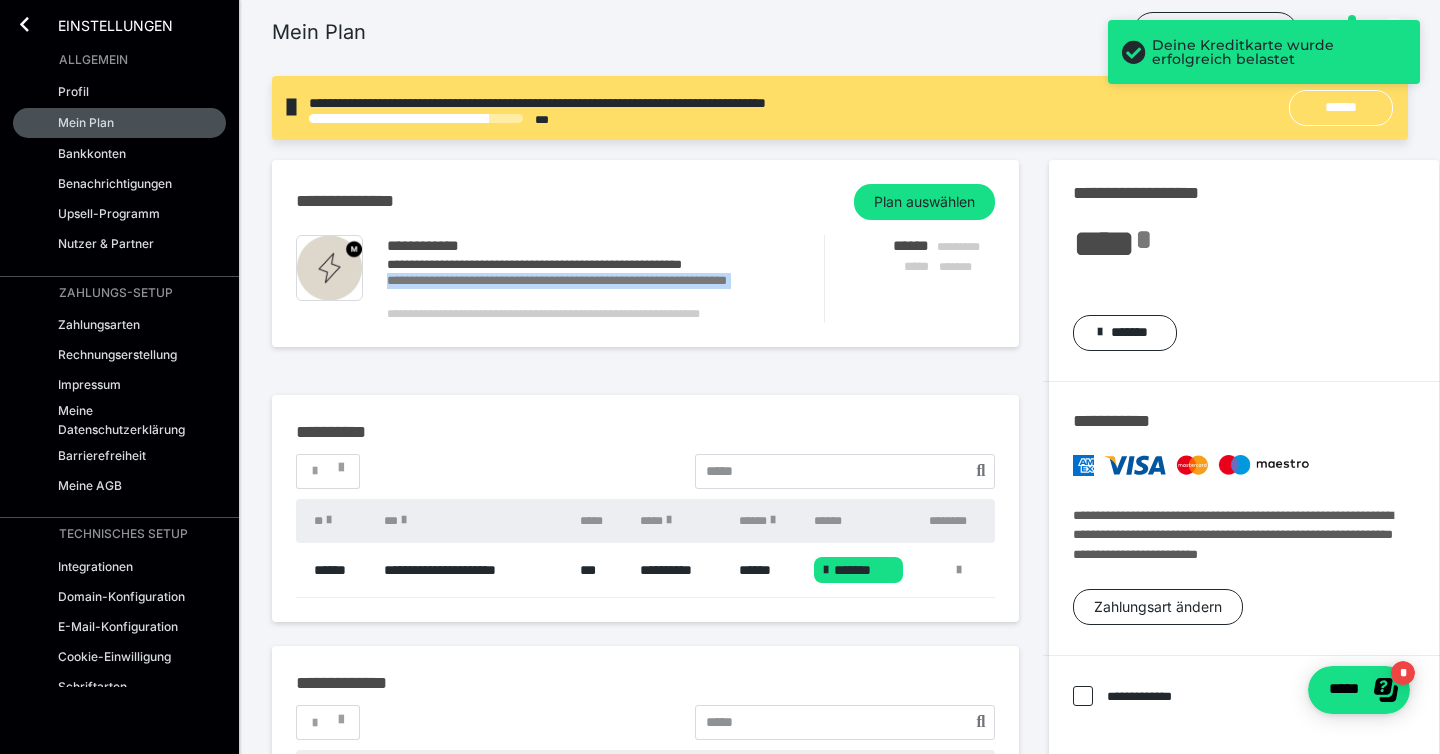 click on "**********" at bounding box center [593, 288] 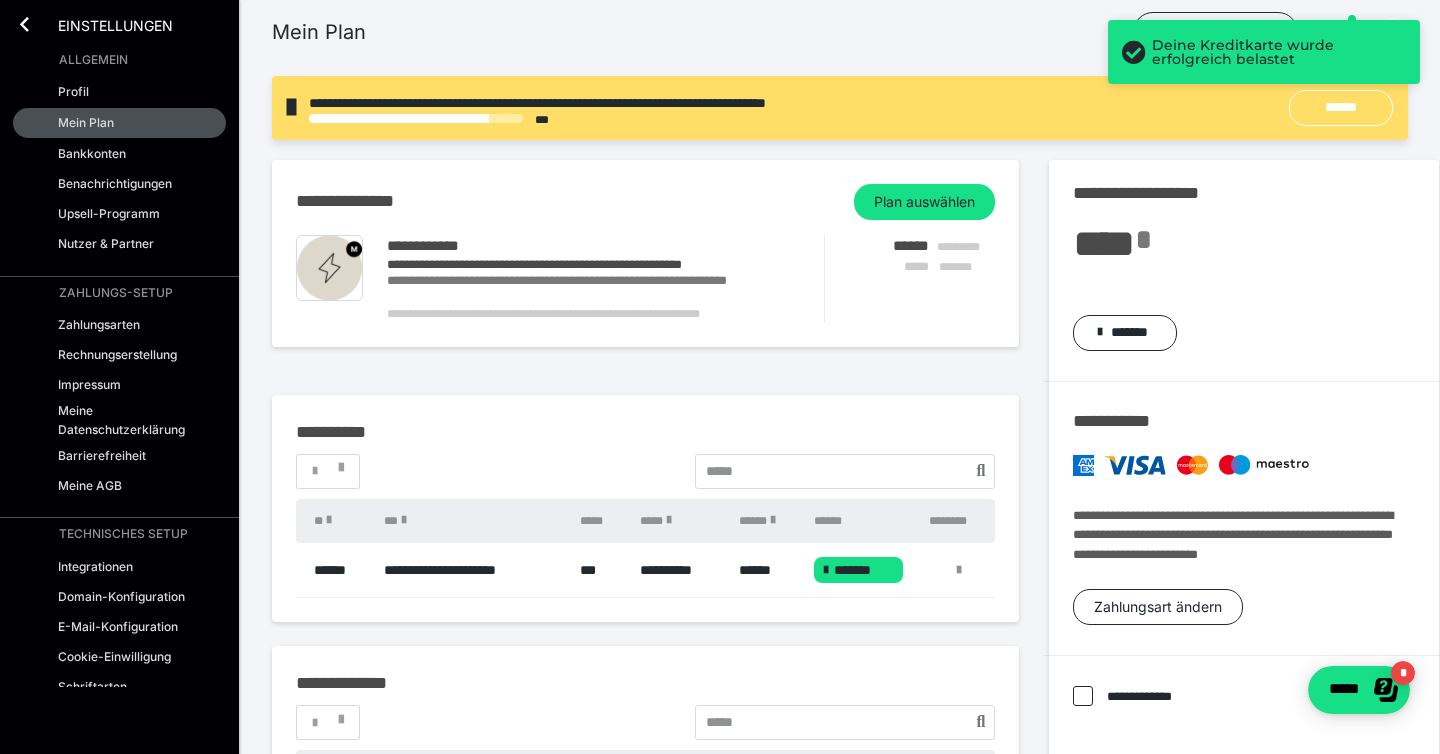 click on "**********" at bounding box center (593, 313) 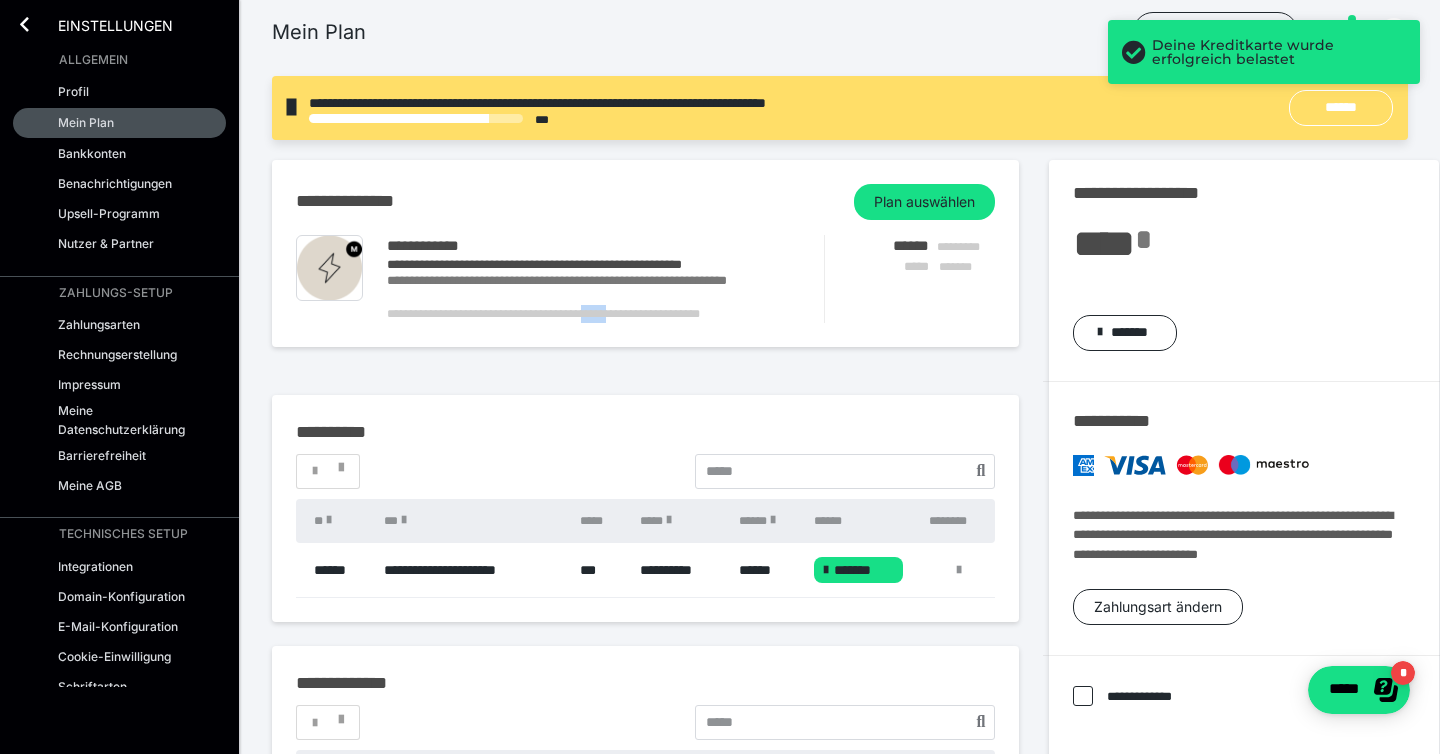 click on "**********" at bounding box center (593, 313) 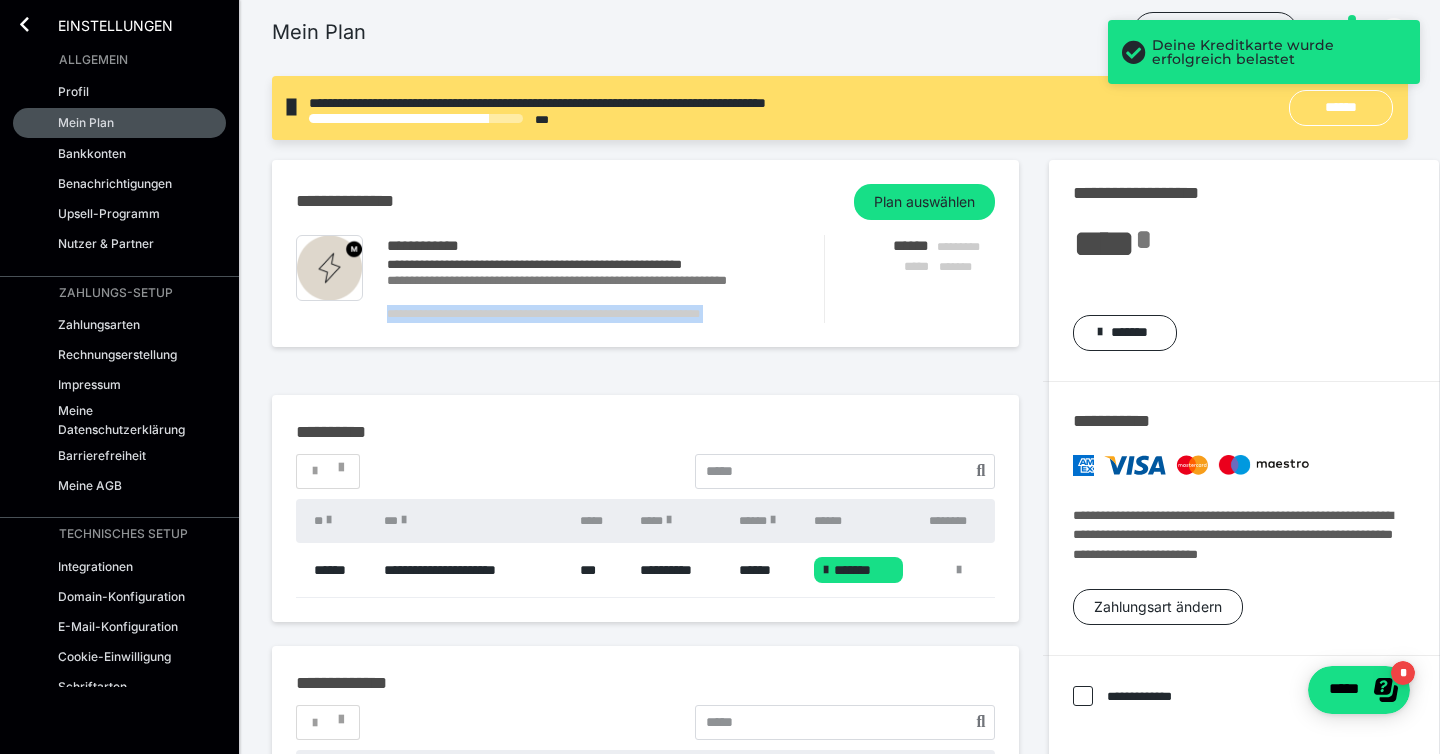 click on "**********" at bounding box center (593, 313) 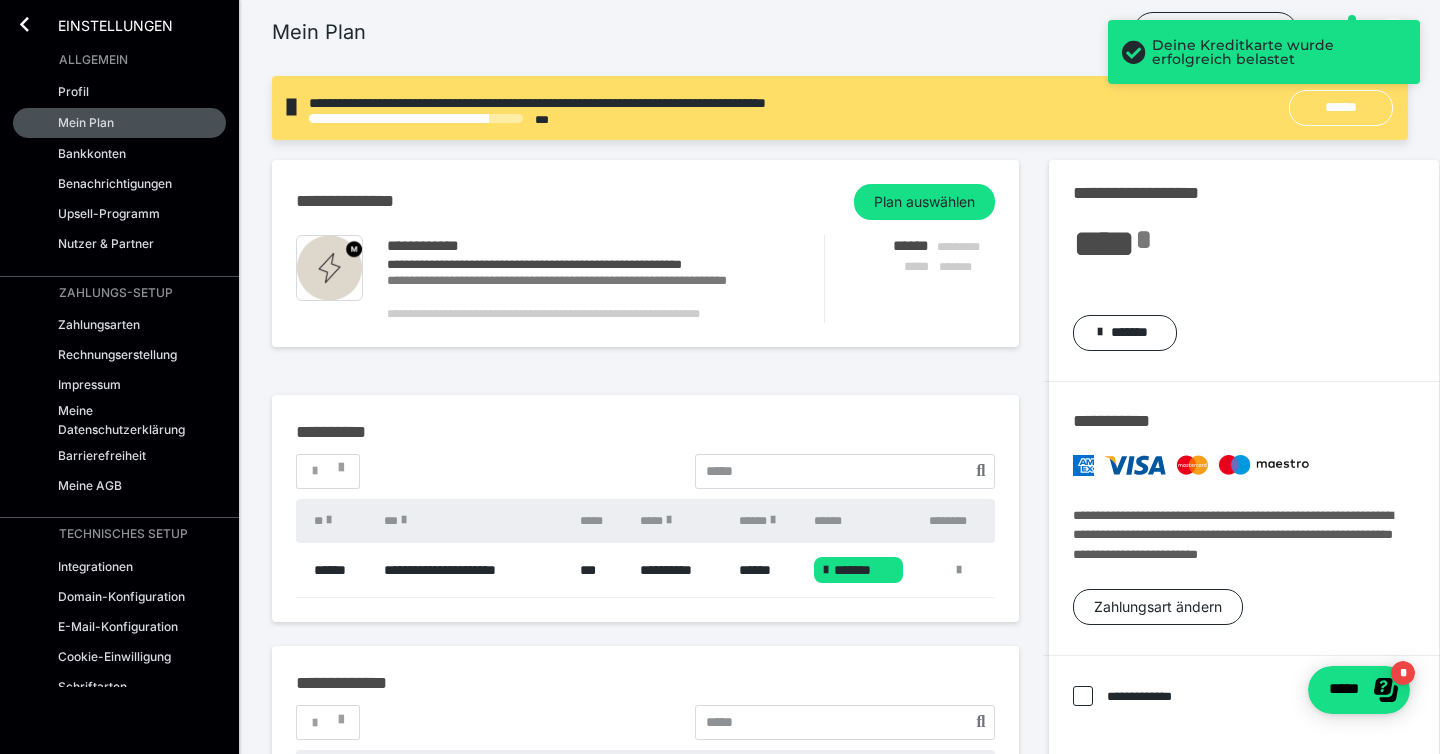 click on "**********" at bounding box center [593, 288] 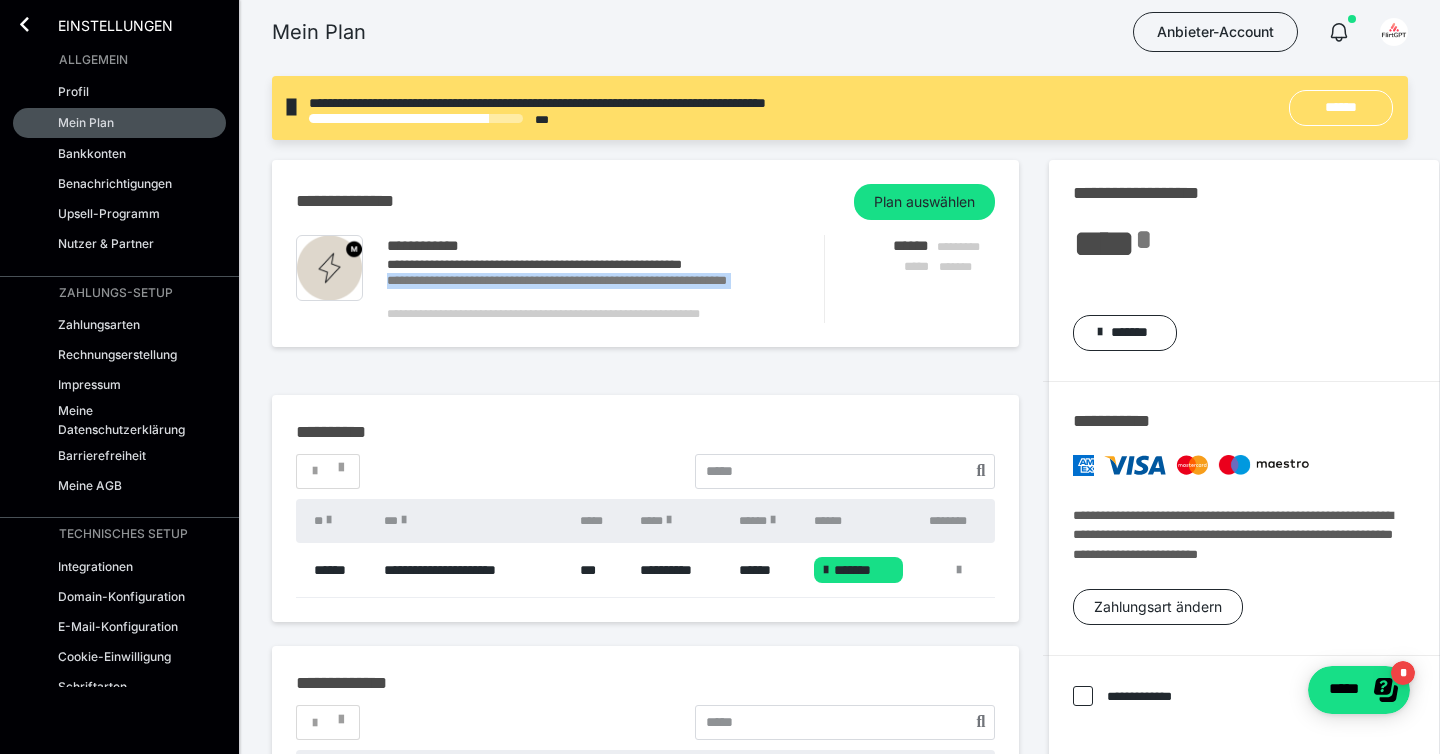 click on "**********" at bounding box center (593, 288) 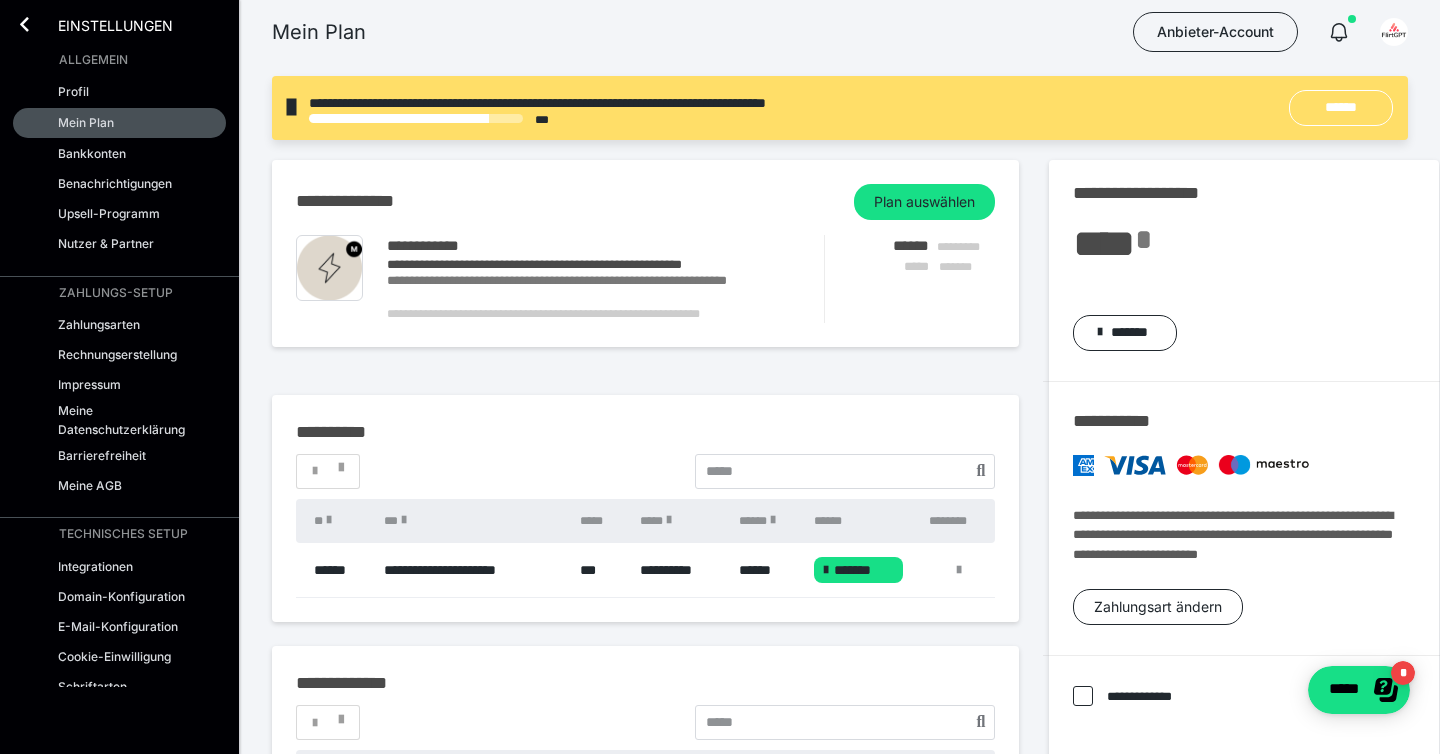 click on "**********" at bounding box center (645, 253) 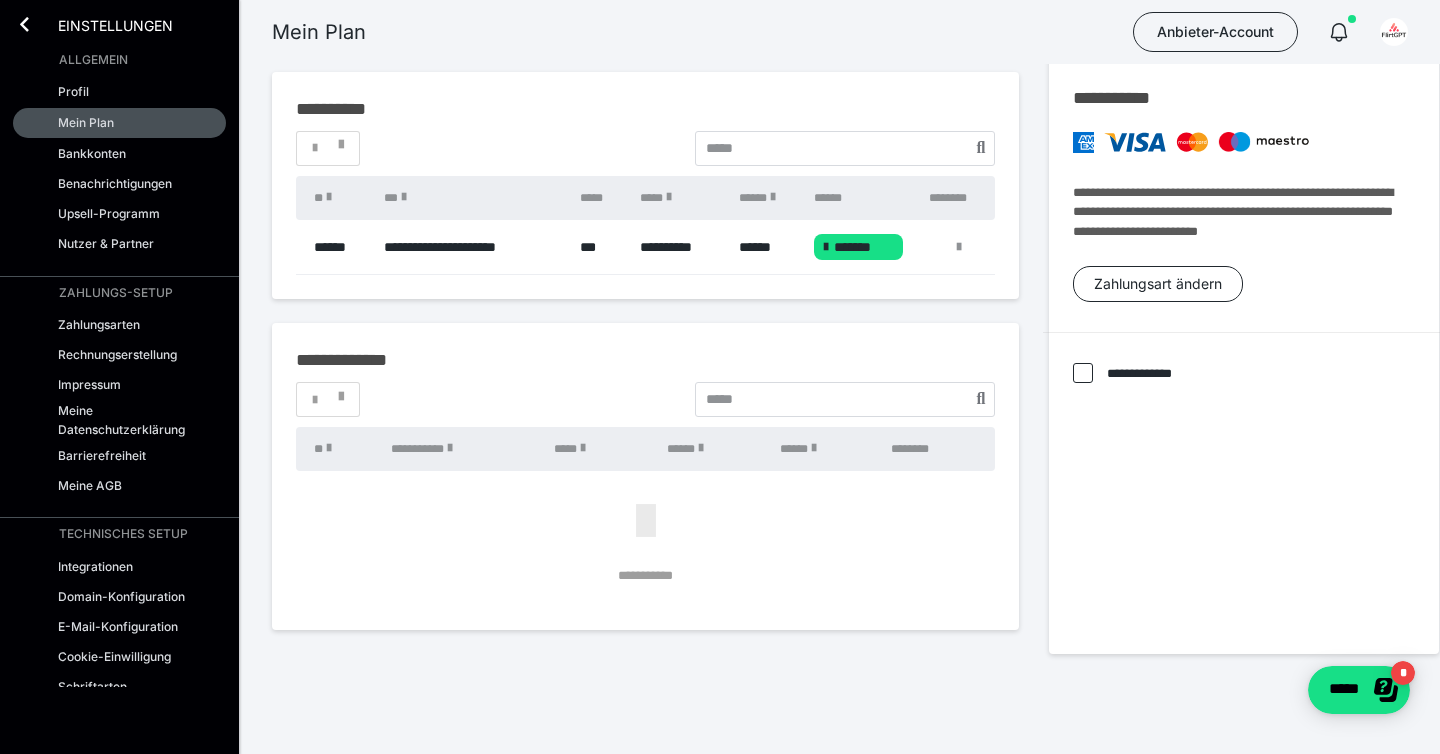 scroll, scrollTop: 0, scrollLeft: 0, axis: both 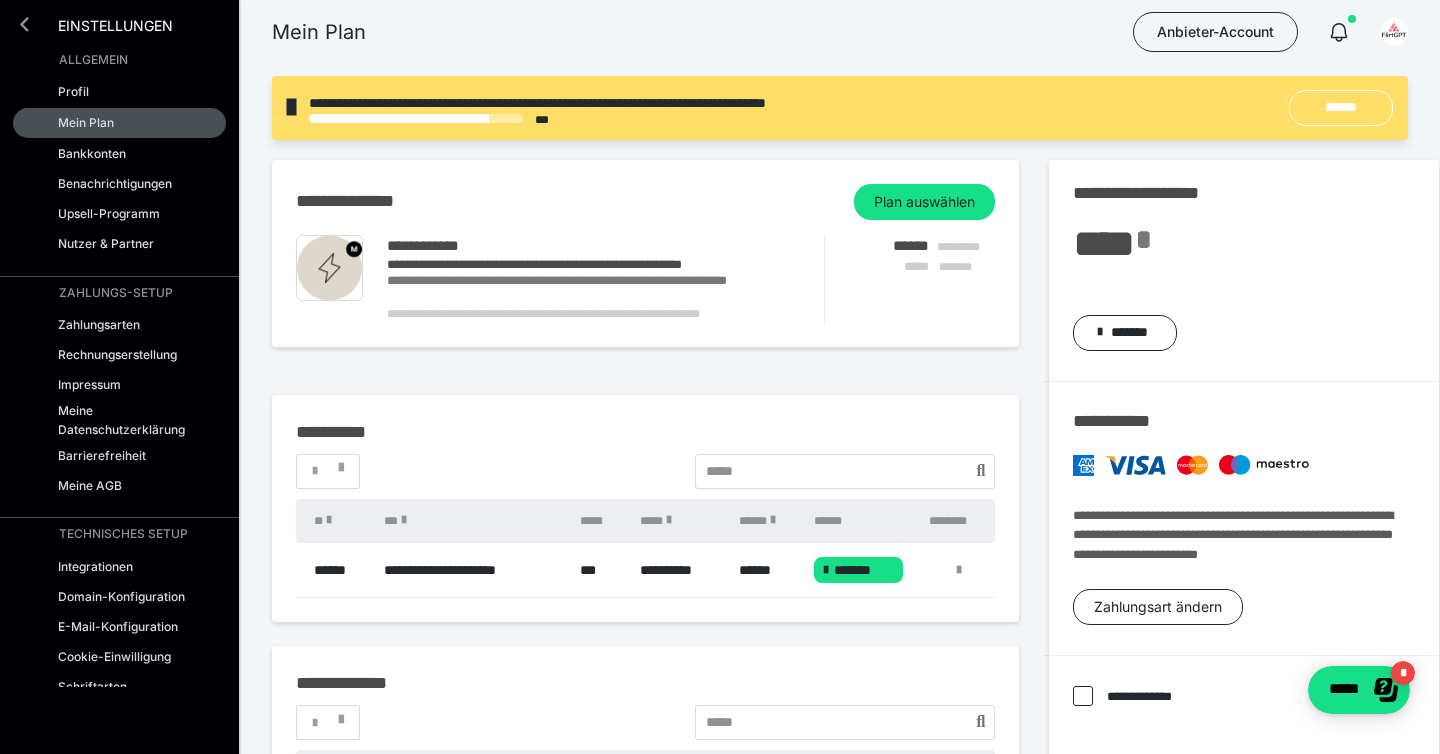 click at bounding box center (24, 24) 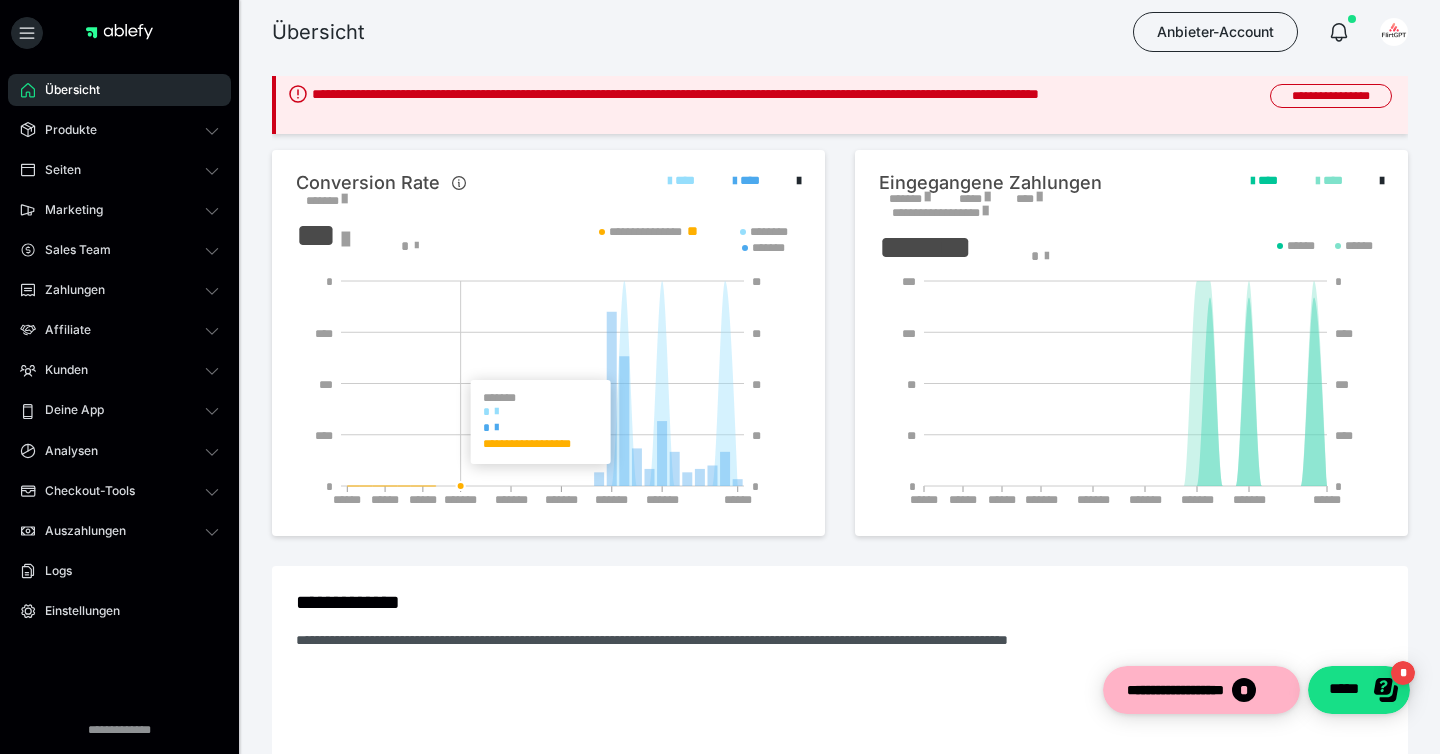 scroll, scrollTop: 0, scrollLeft: 0, axis: both 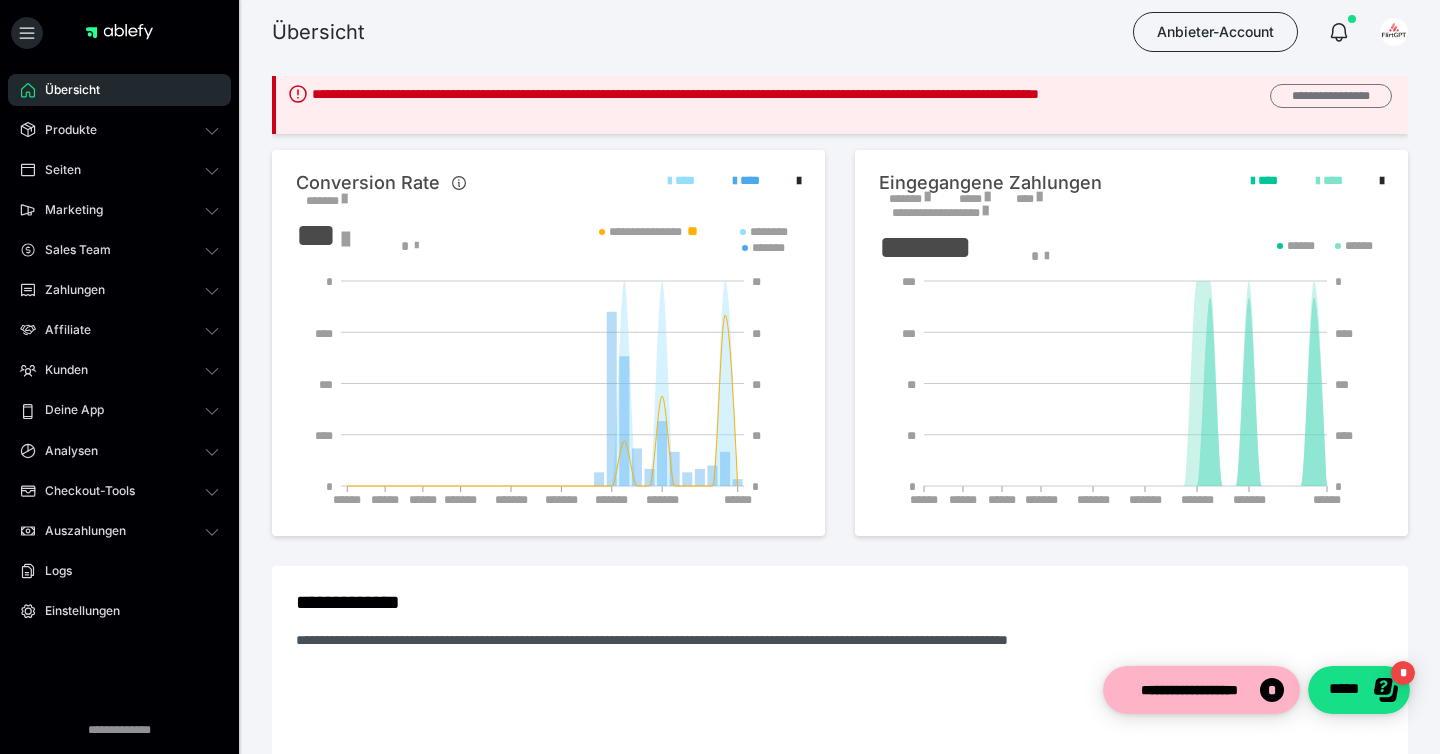 click on "**********" at bounding box center (1331, 96) 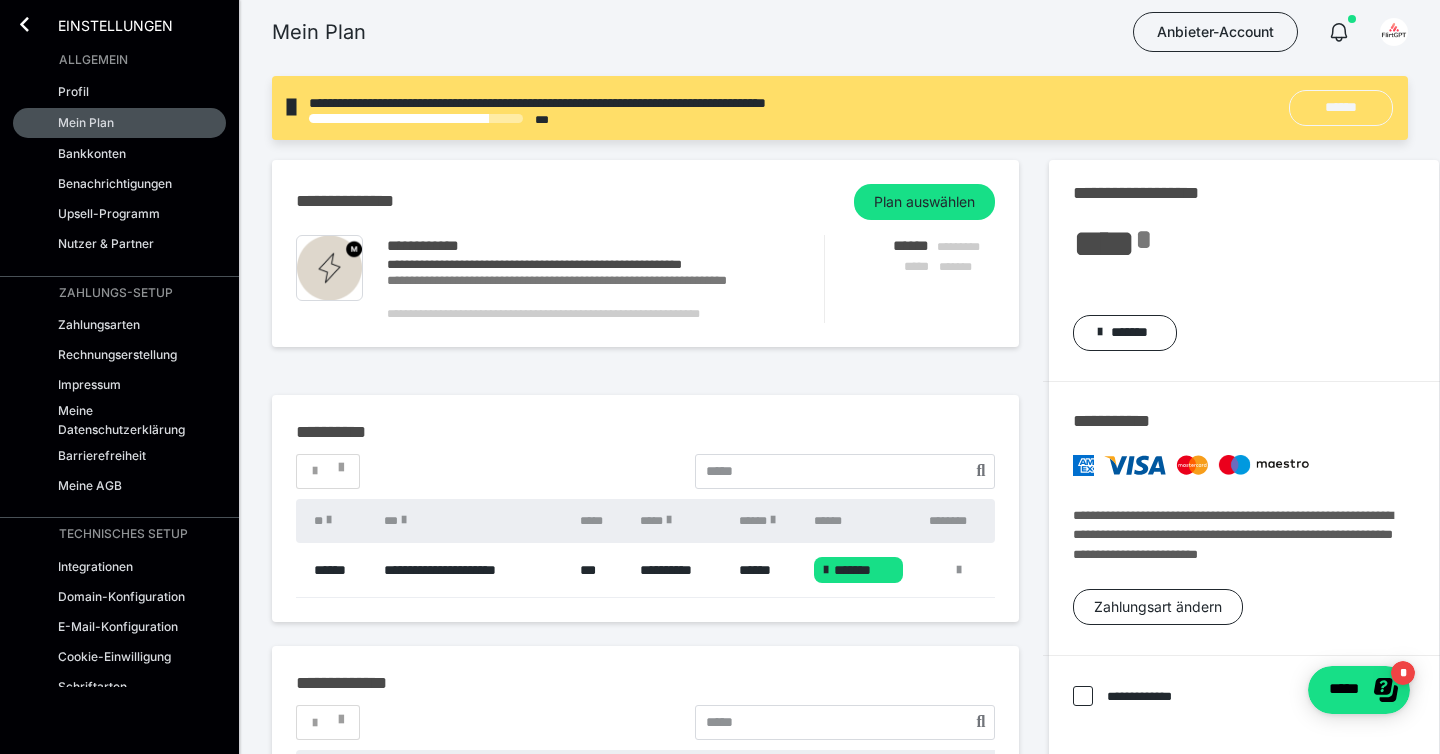 click on "******" at bounding box center [1341, 108] 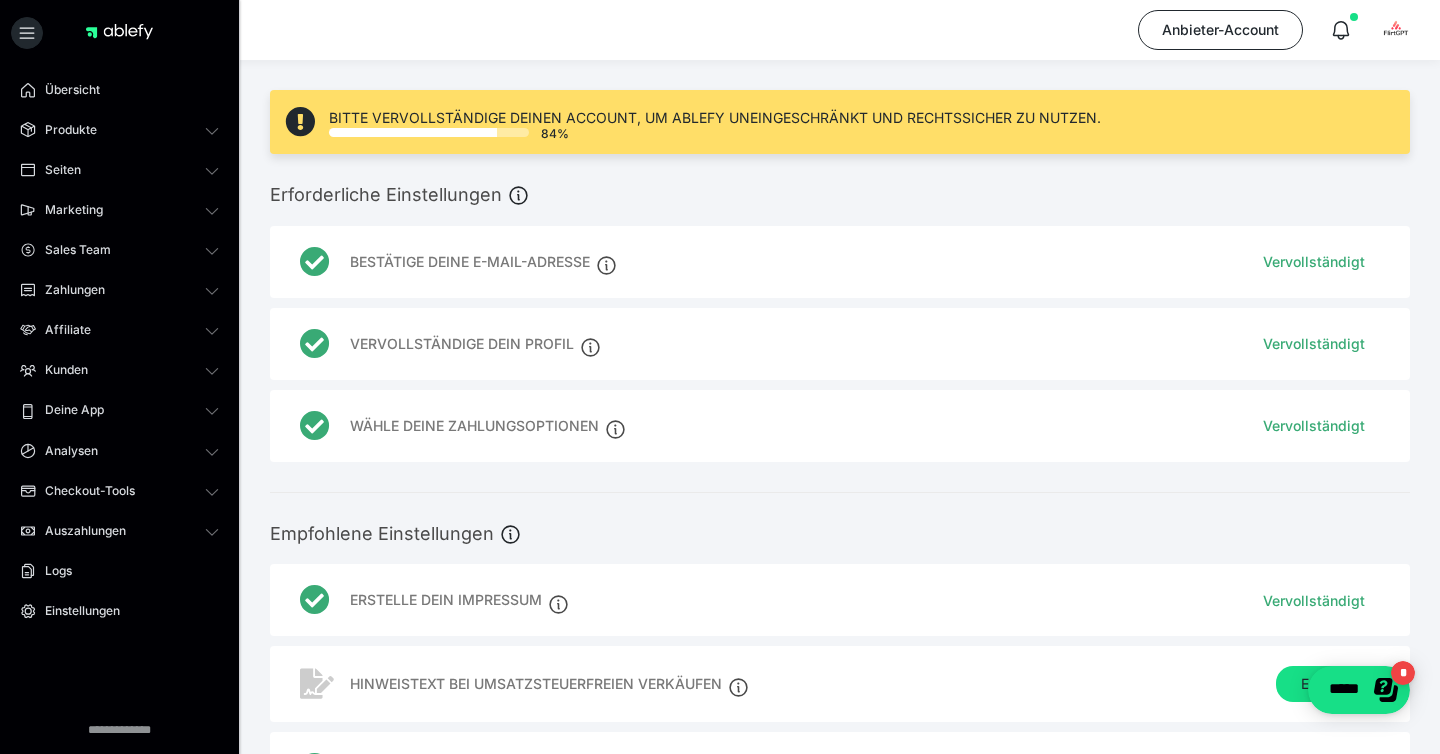 scroll, scrollTop: 160, scrollLeft: 0, axis: vertical 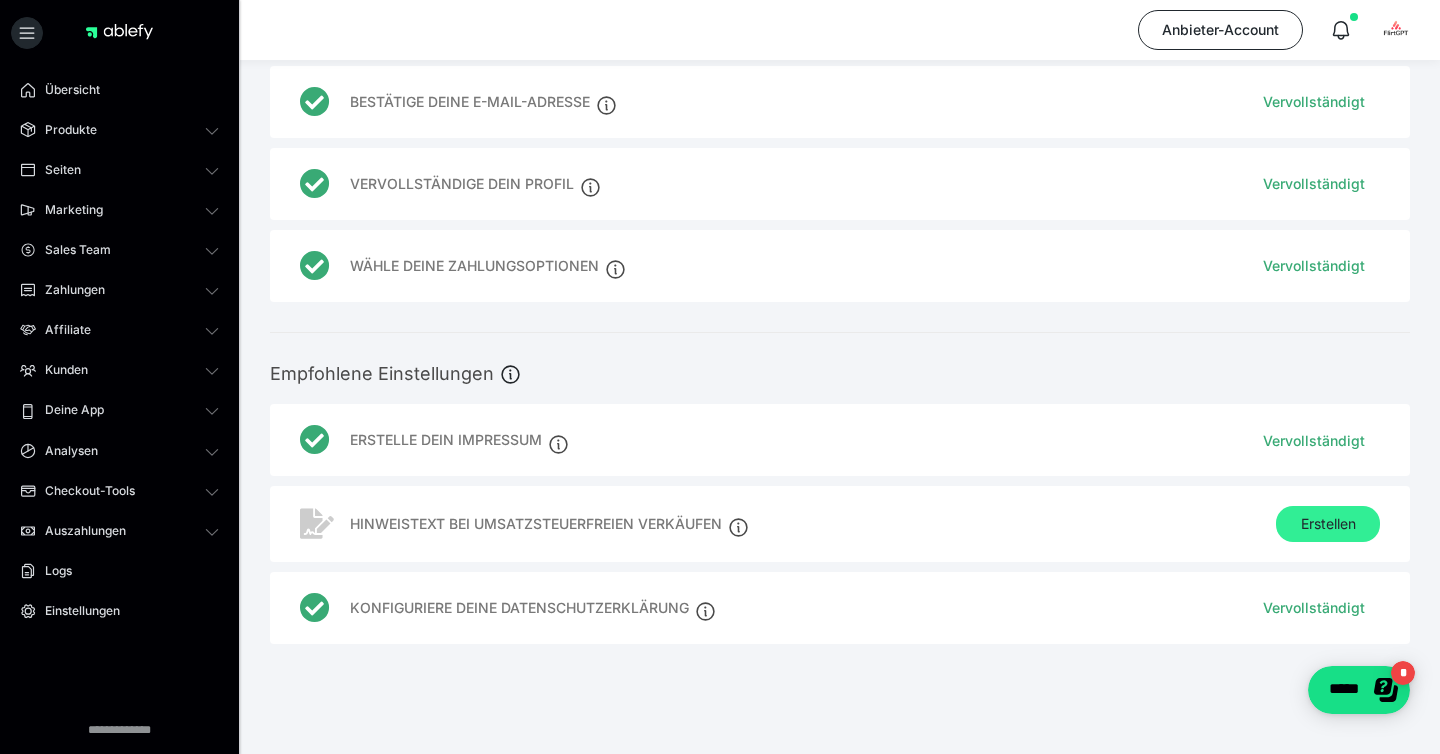 click on "Erstellen" at bounding box center [1328, 524] 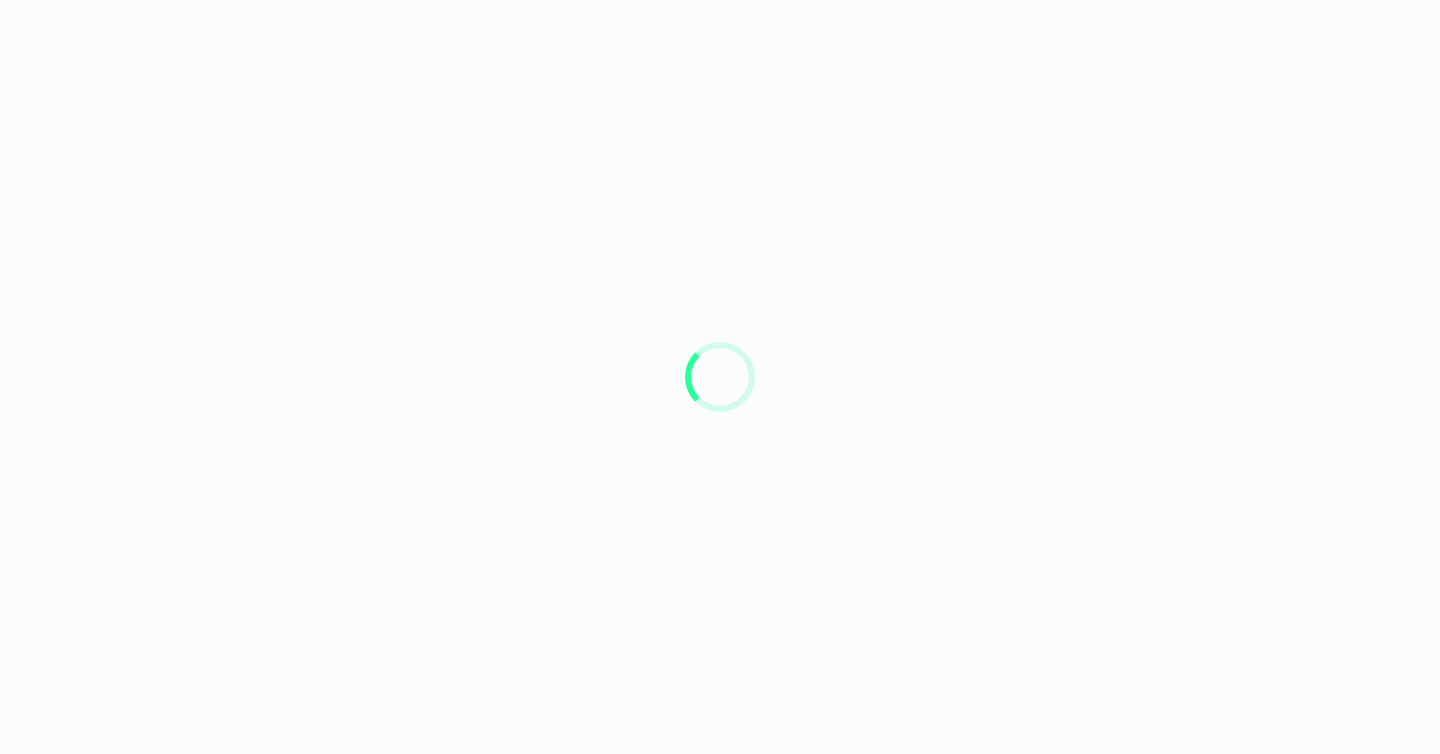 scroll, scrollTop: 0, scrollLeft: 0, axis: both 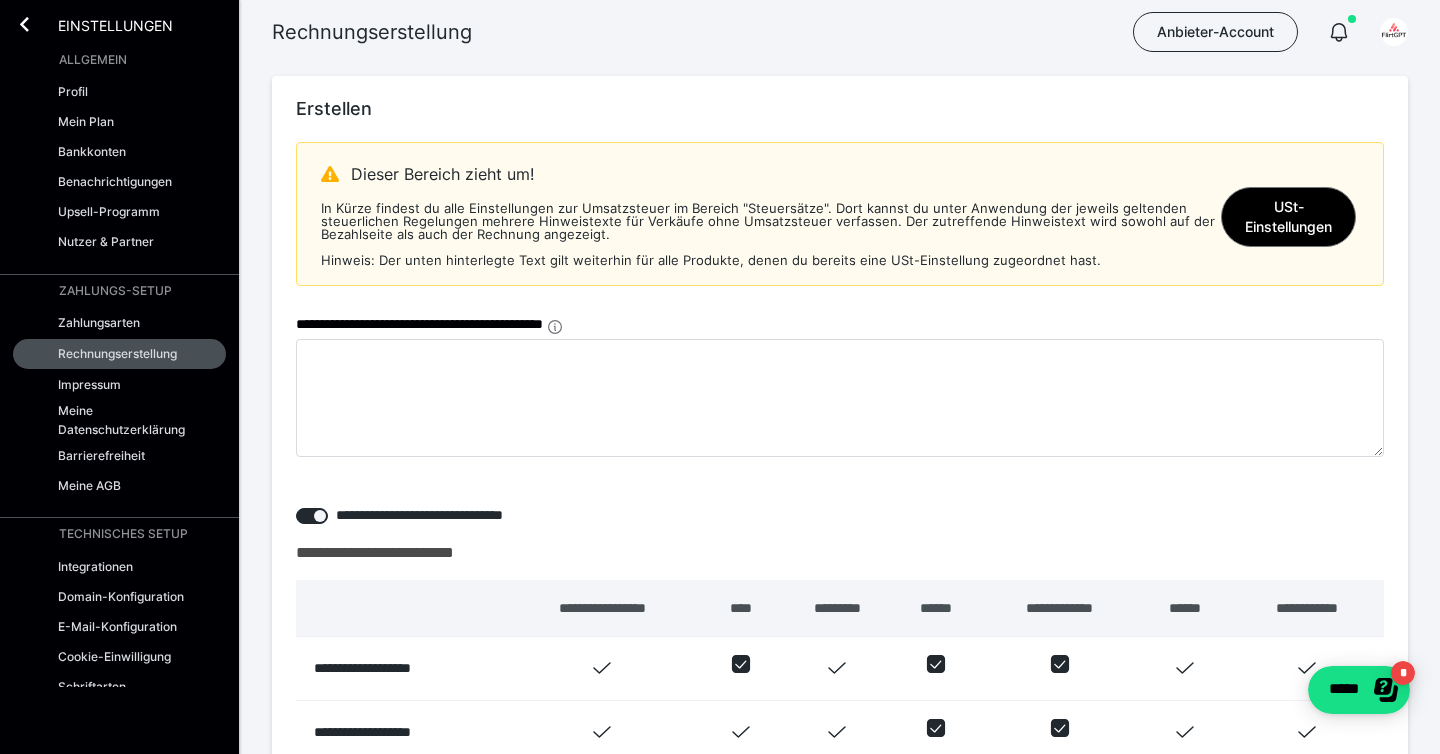 click on "USt-Einstellungen" at bounding box center [1288, 217] 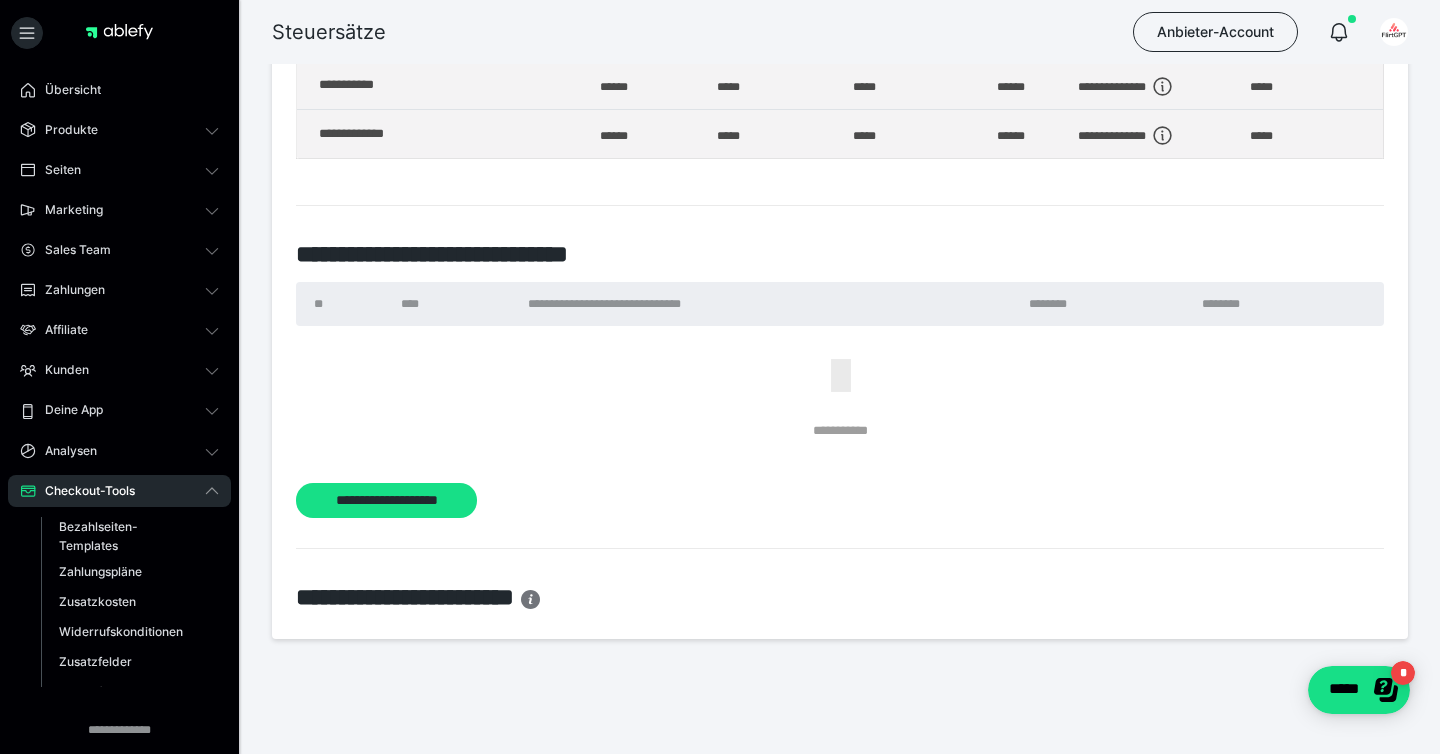 scroll, scrollTop: 0, scrollLeft: 0, axis: both 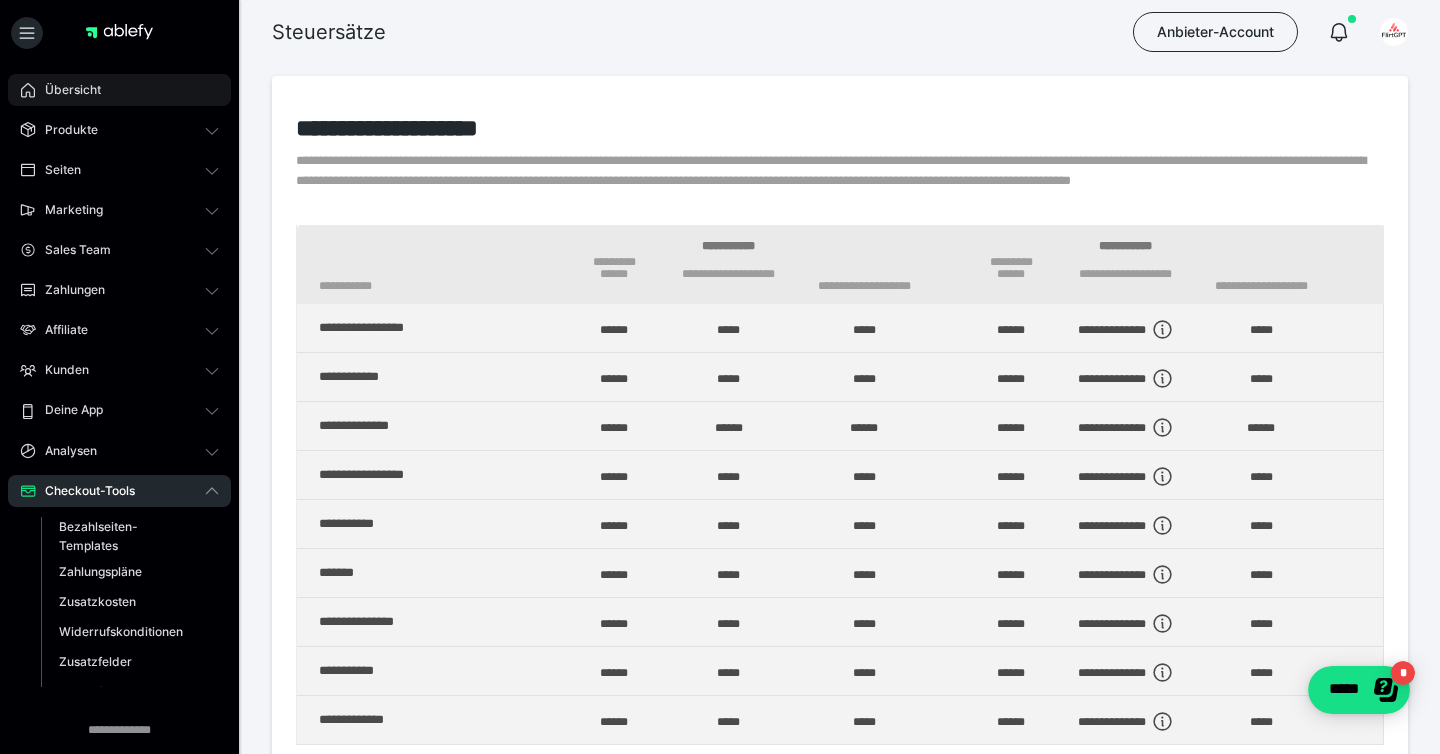 click on "Übersicht" at bounding box center (119, 90) 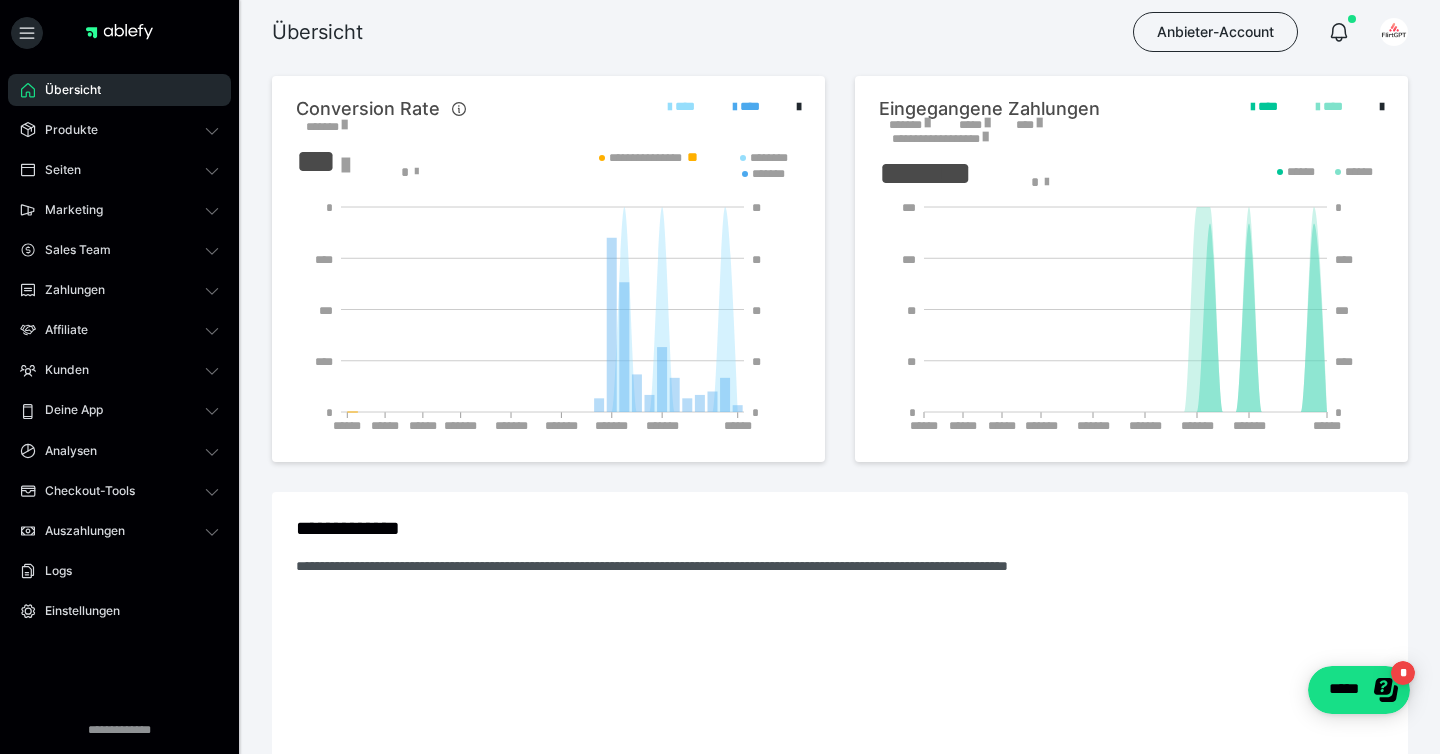 scroll, scrollTop: 0, scrollLeft: 0, axis: both 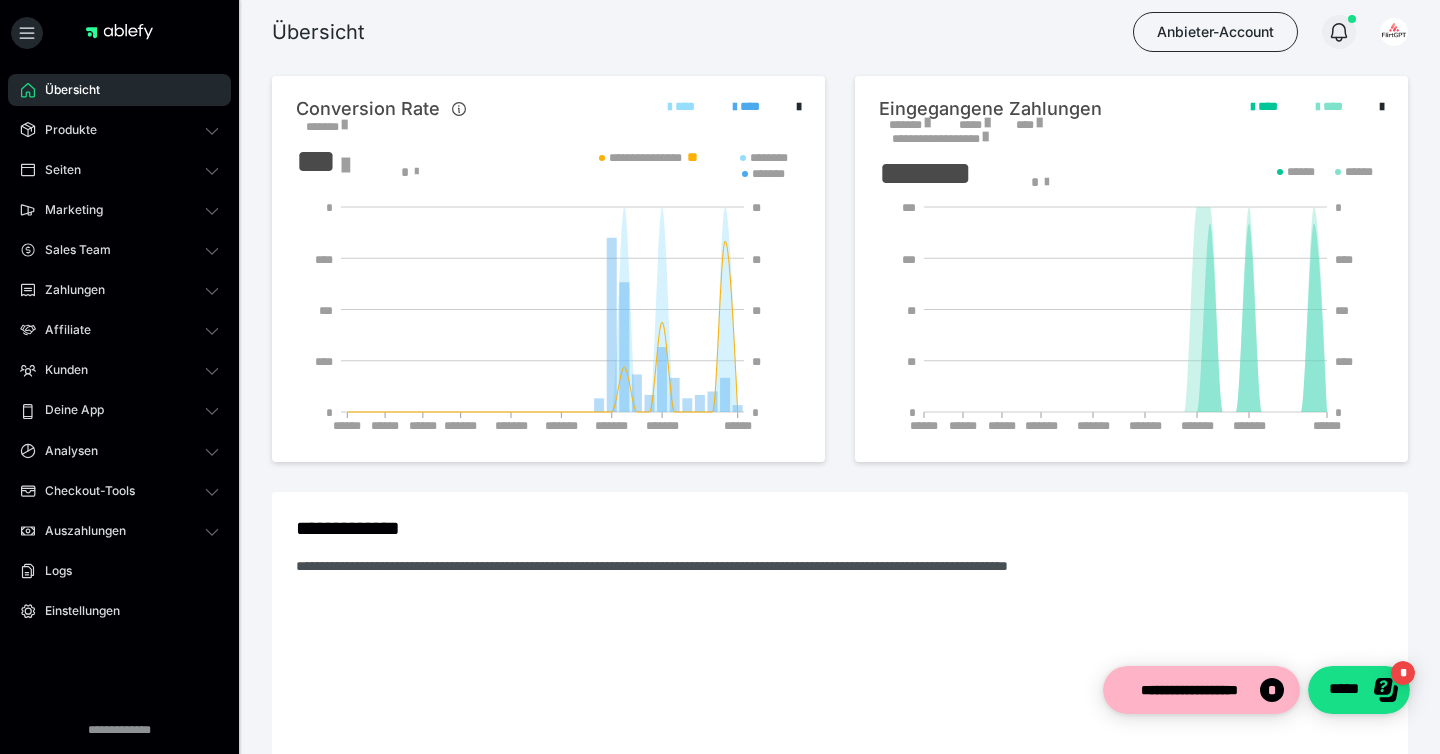 click 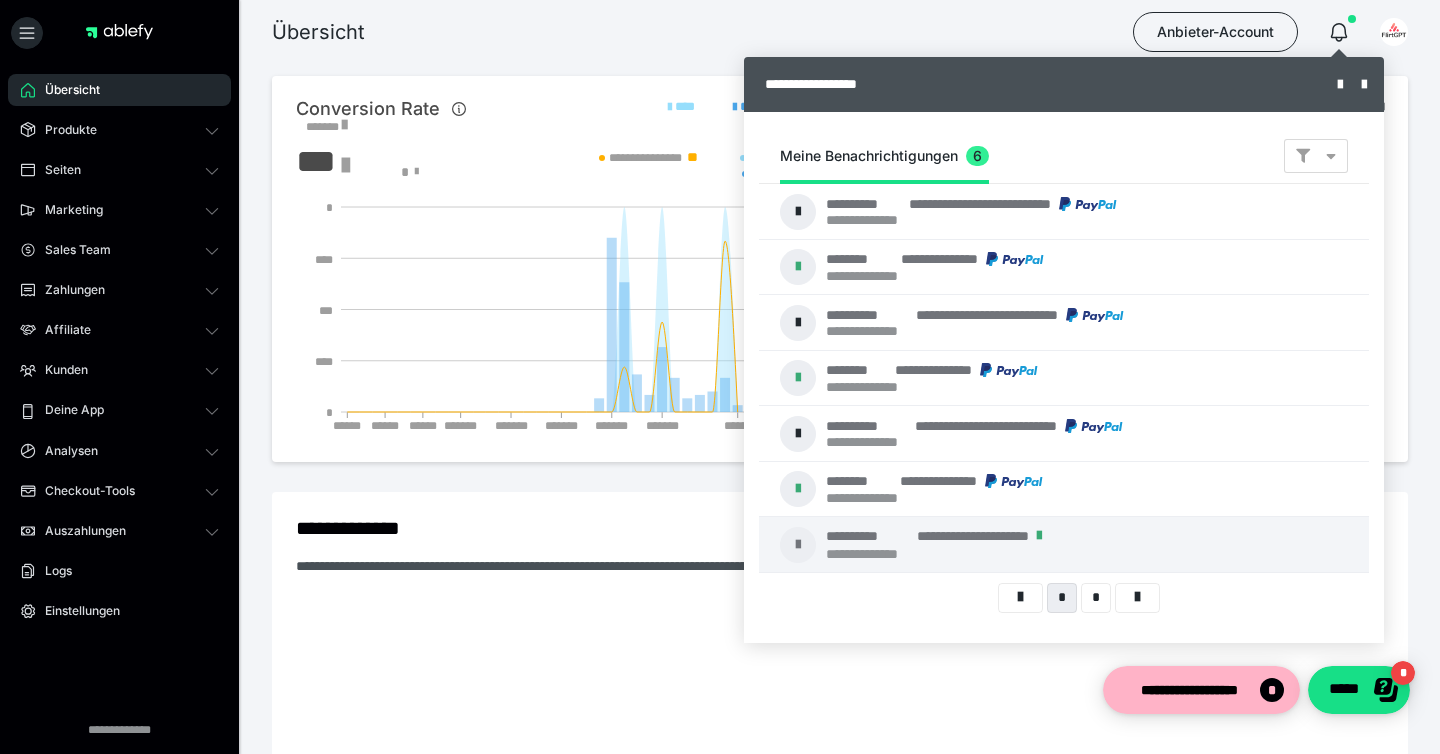 click at bounding box center (720, 377) 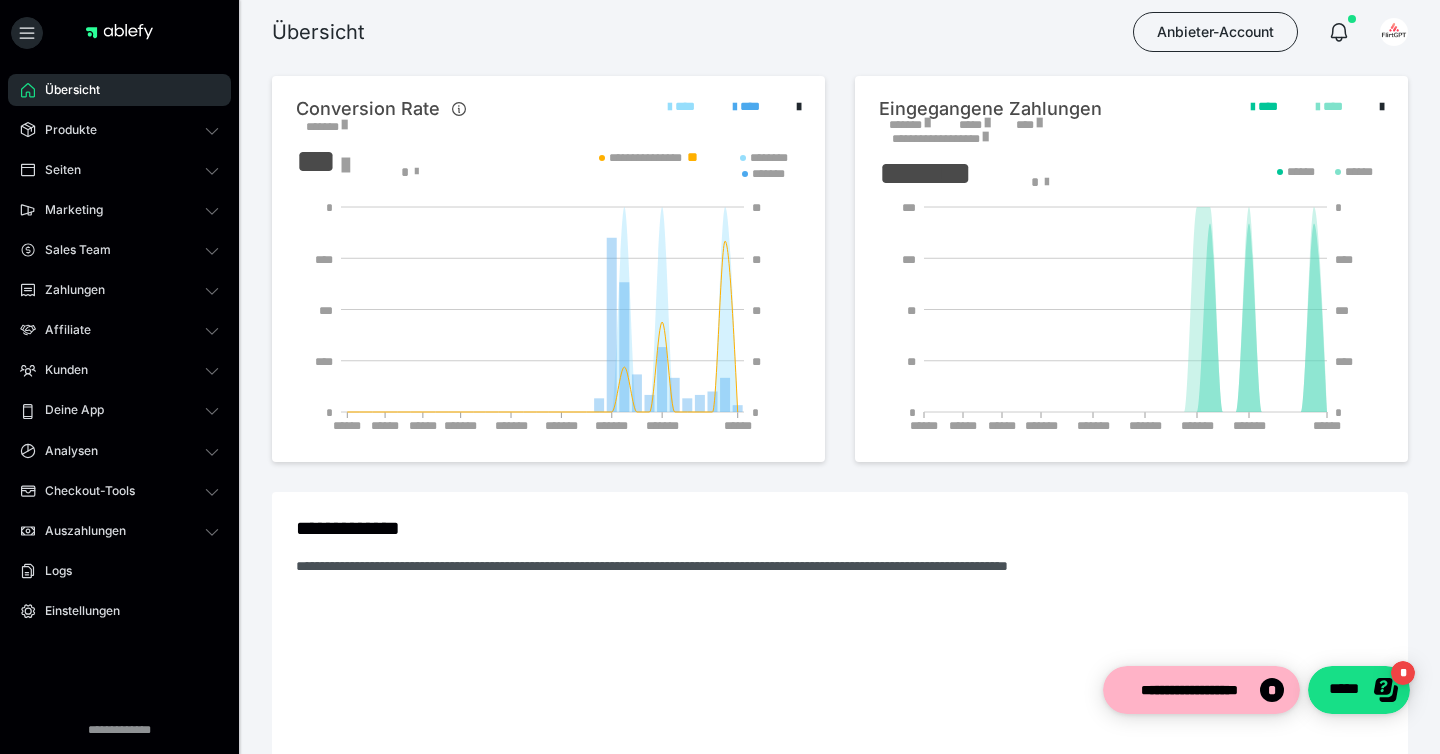 click on "Übersicht" at bounding box center [65, 90] 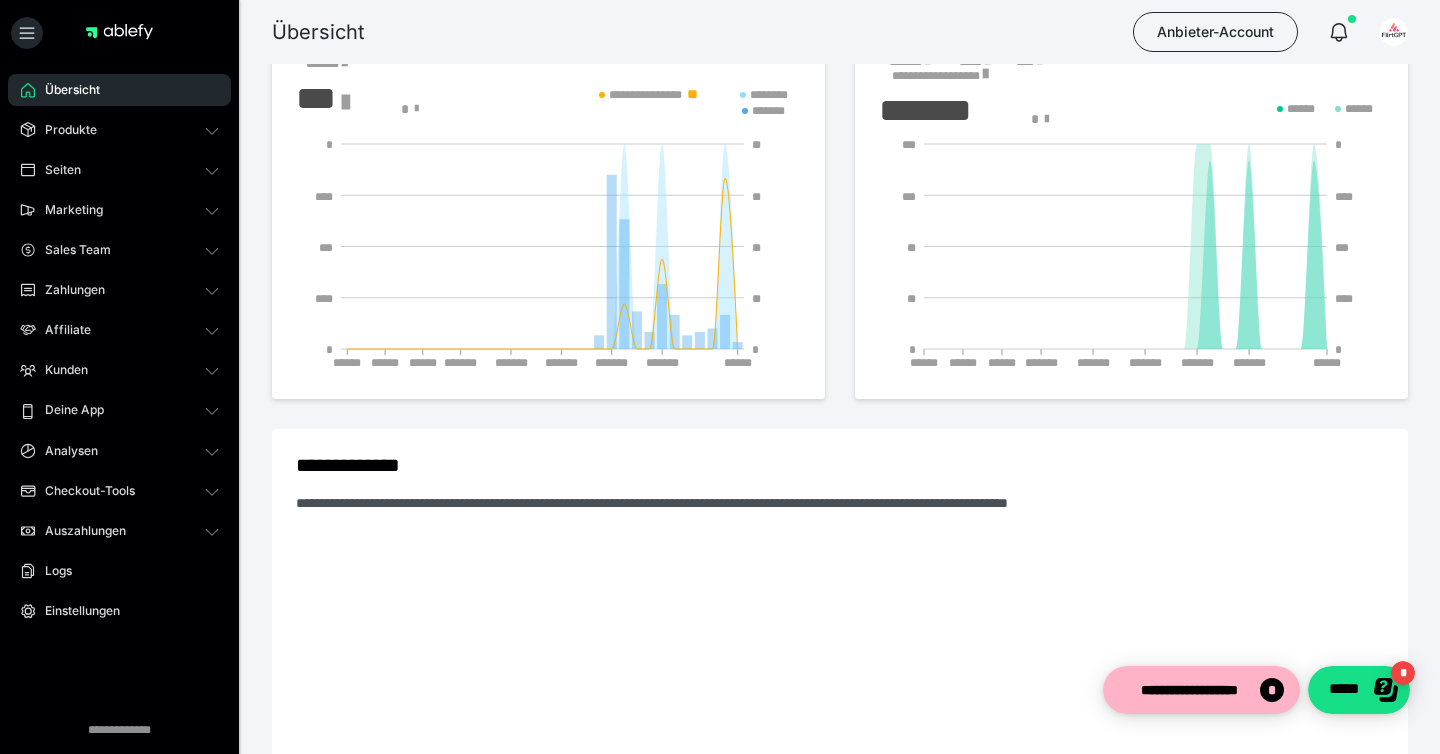 scroll, scrollTop: 0, scrollLeft: 0, axis: both 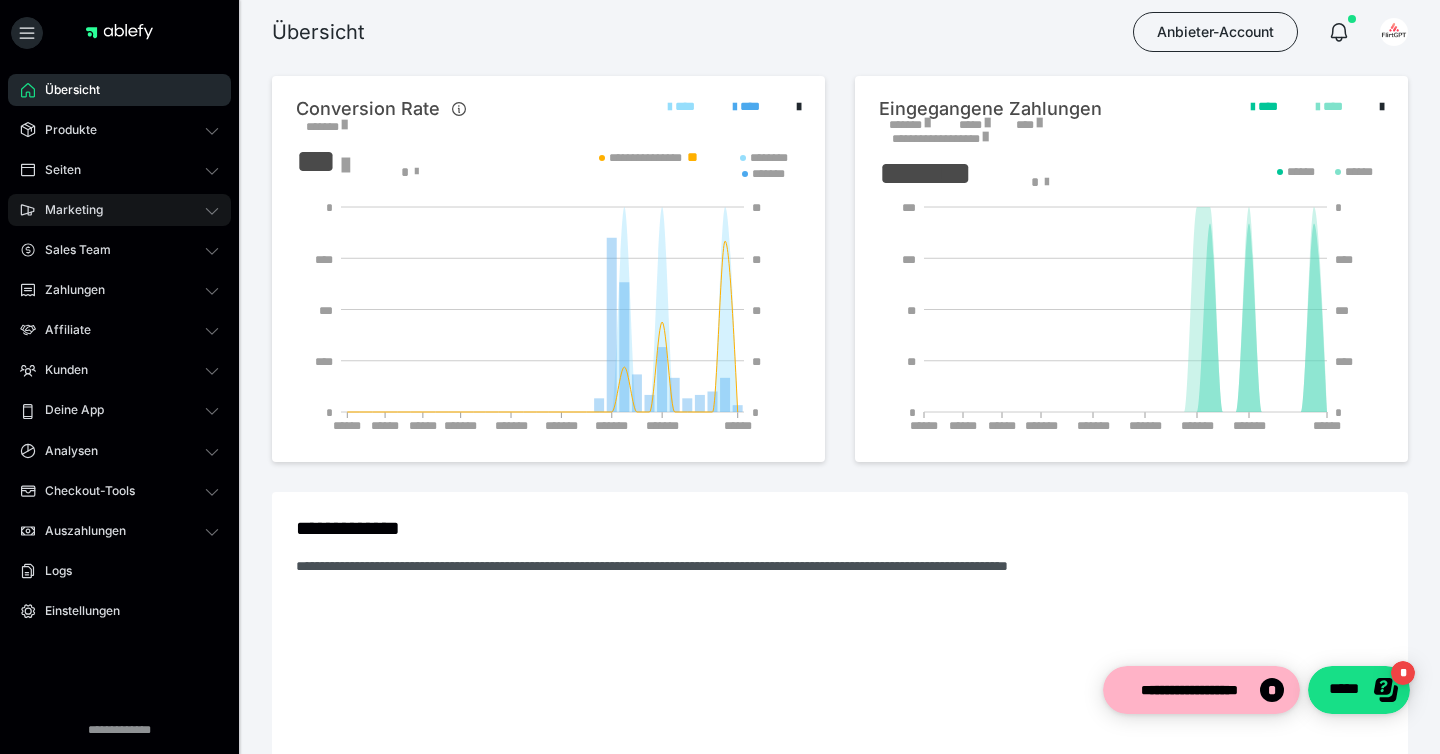 click on "Marketing" at bounding box center [119, 210] 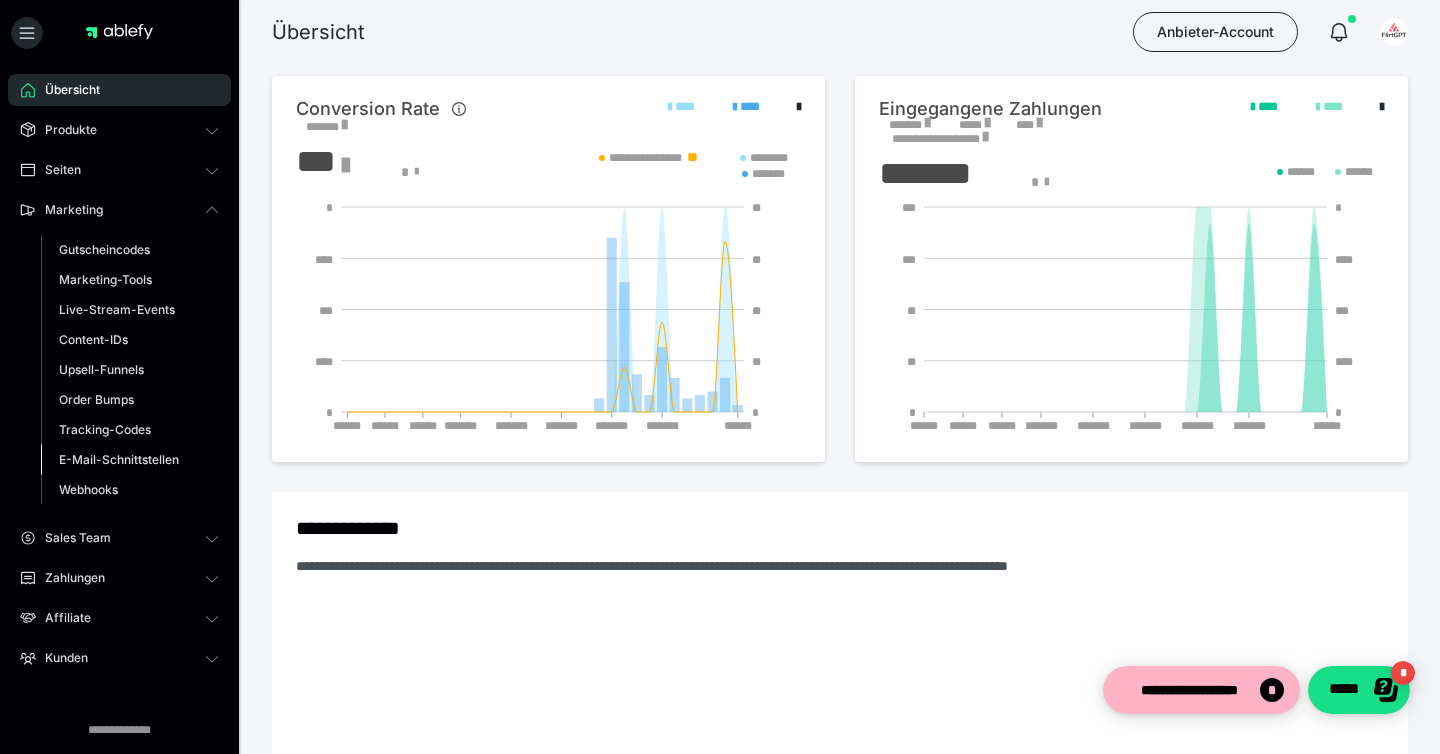 click on "E-Mail-Schnittstellen" at bounding box center (119, 459) 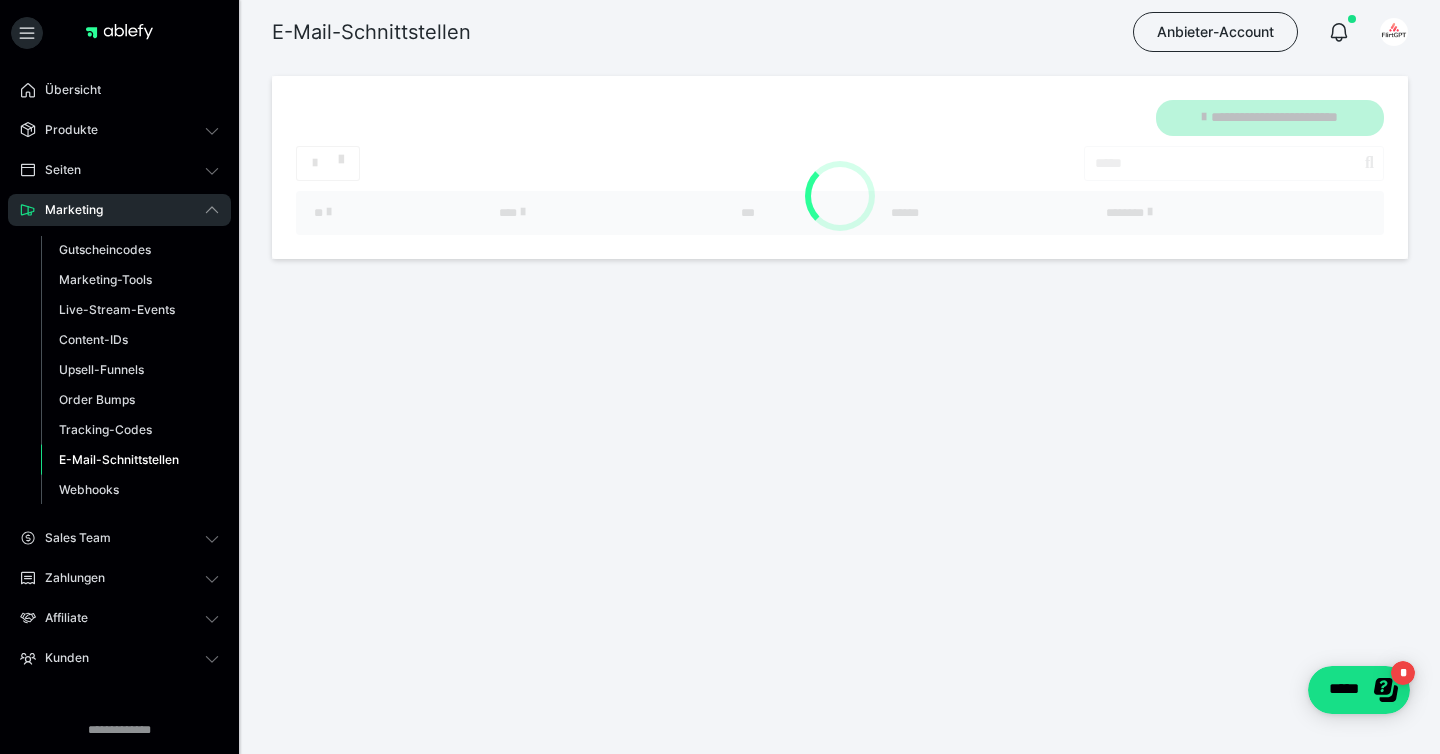 scroll, scrollTop: 0, scrollLeft: 0, axis: both 